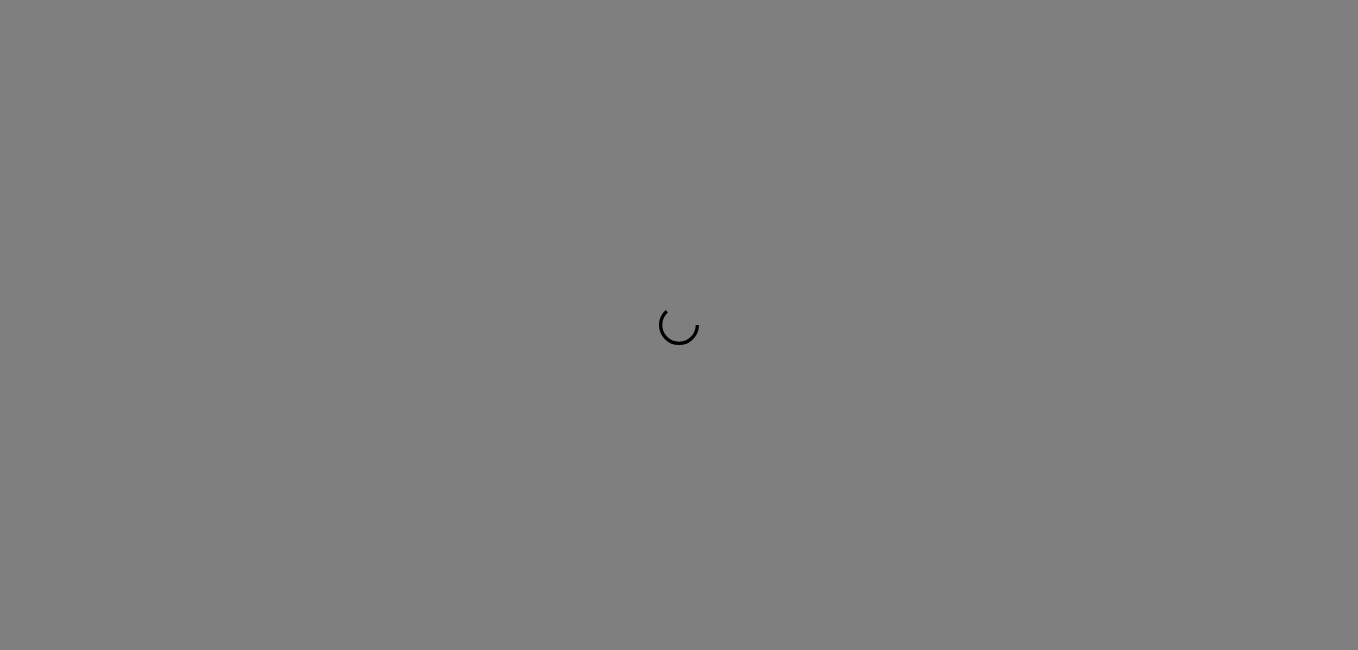 scroll, scrollTop: 0, scrollLeft: 0, axis: both 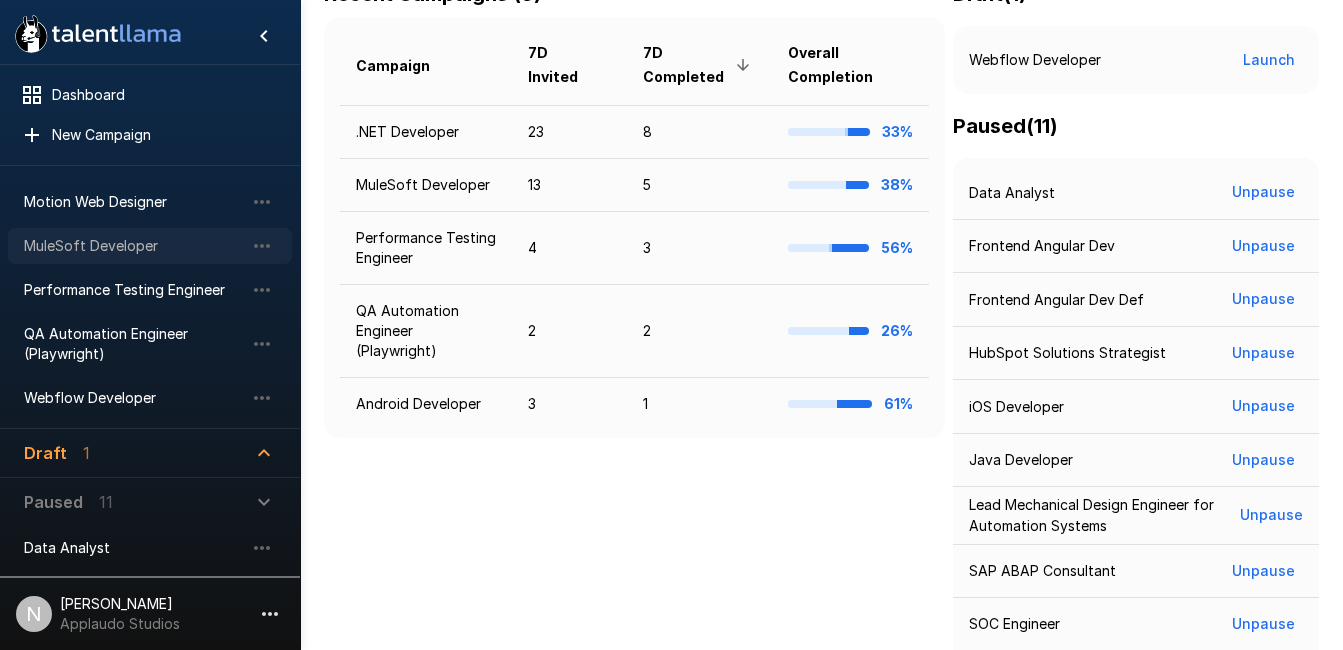 click on "MuleSoft Developer" at bounding box center (150, 246) 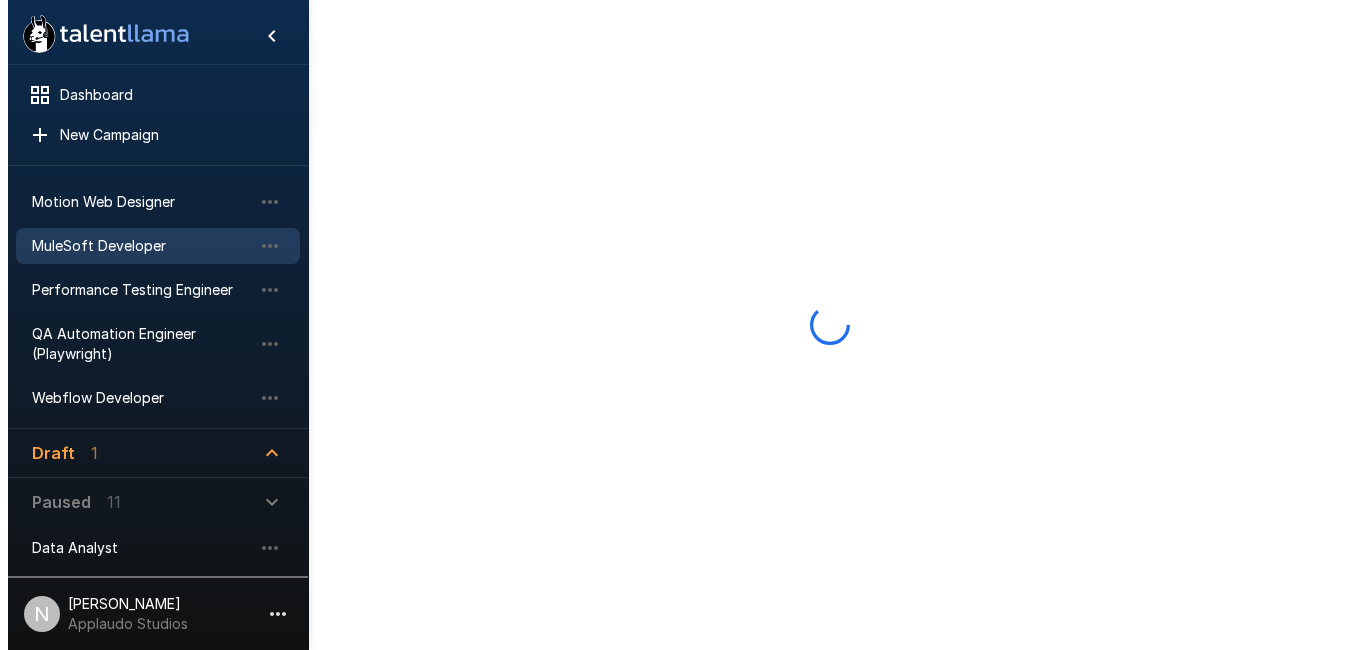 scroll, scrollTop: 0, scrollLeft: 0, axis: both 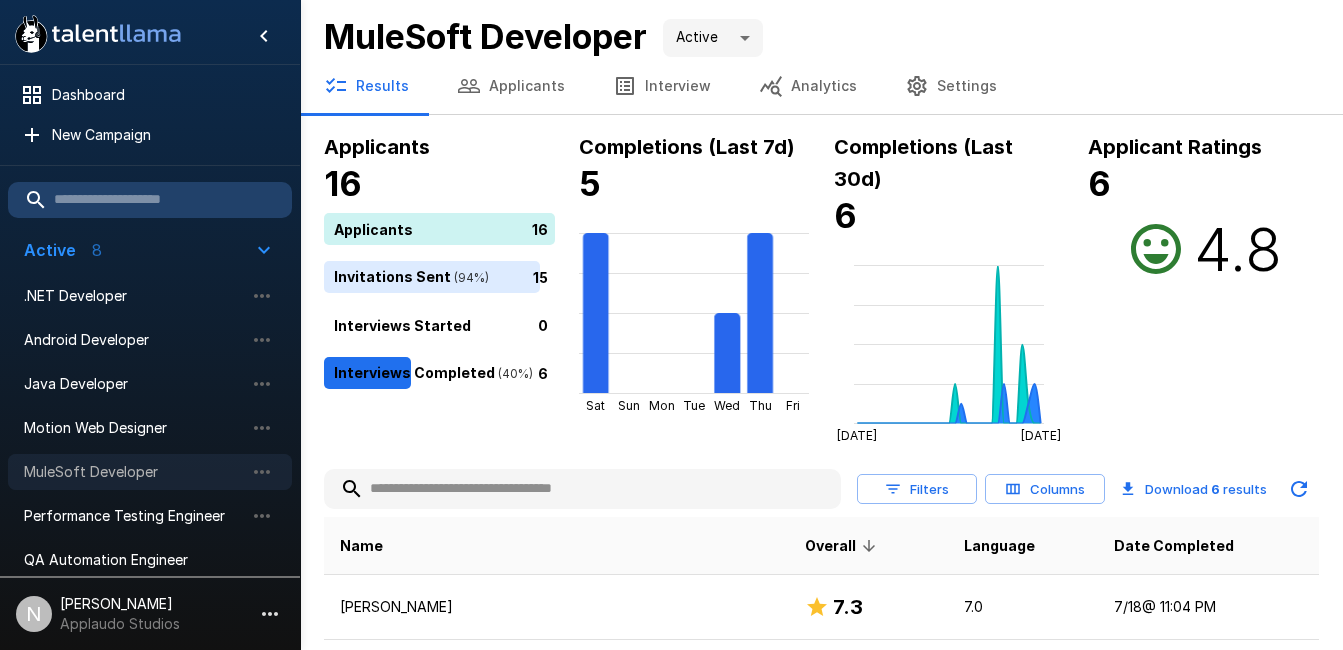 click on "MuleSoft Developer" at bounding box center (134, 472) 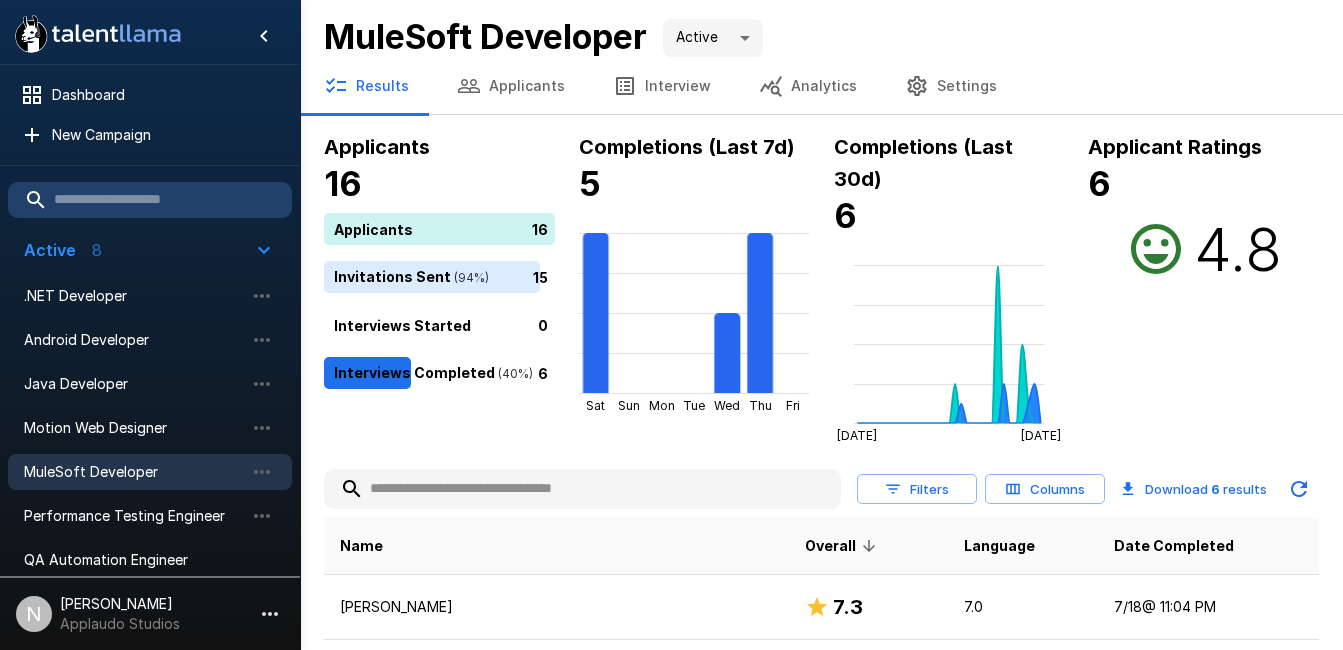 scroll, scrollTop: 350, scrollLeft: 0, axis: vertical 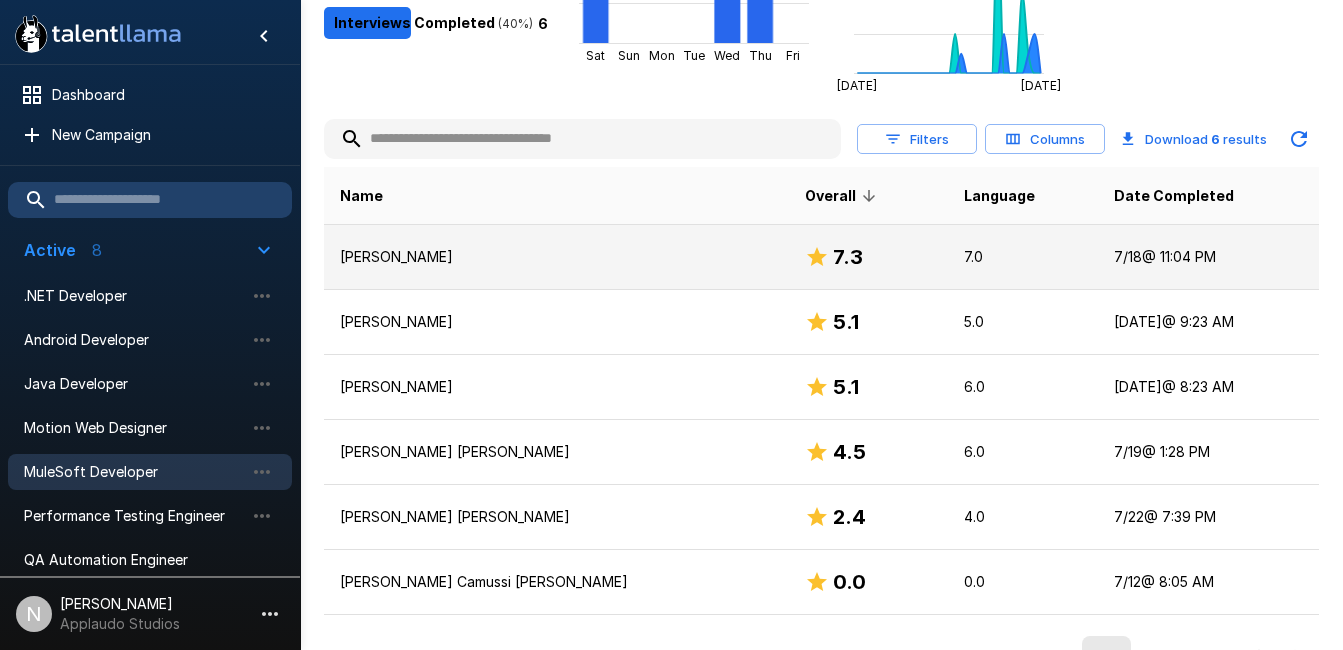 click on "Uriel Tejeiro" at bounding box center (556, 257) 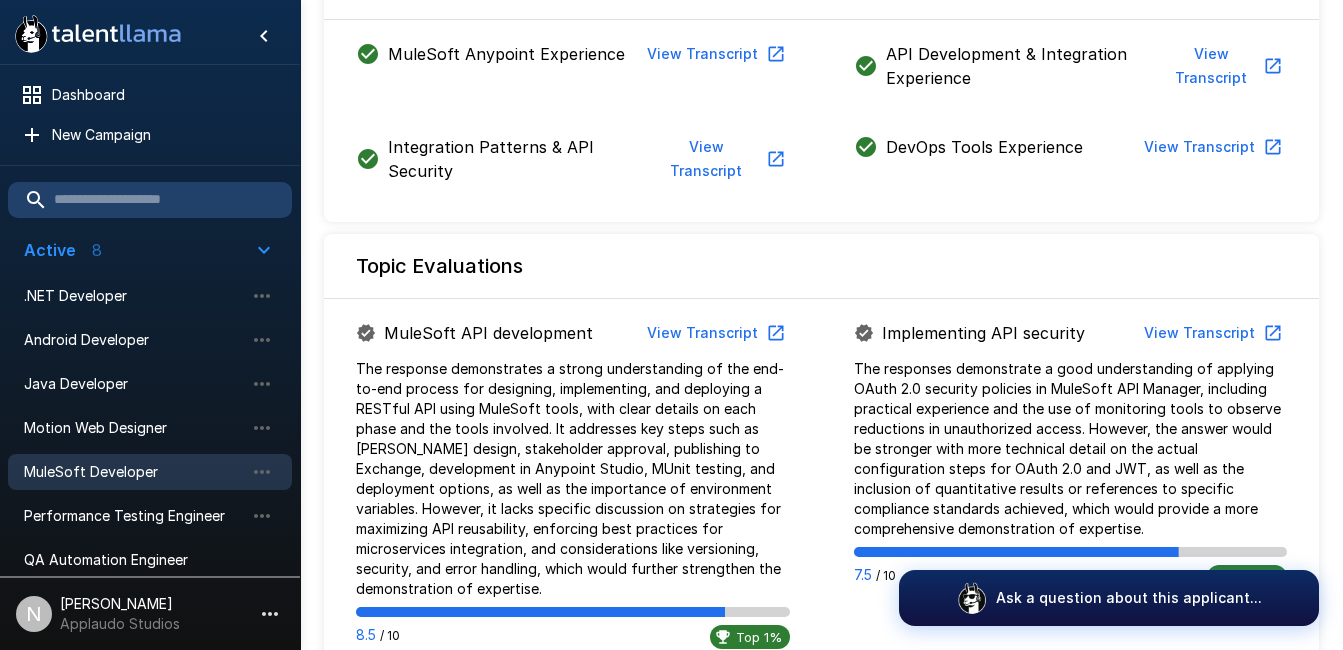 scroll, scrollTop: 1075, scrollLeft: 0, axis: vertical 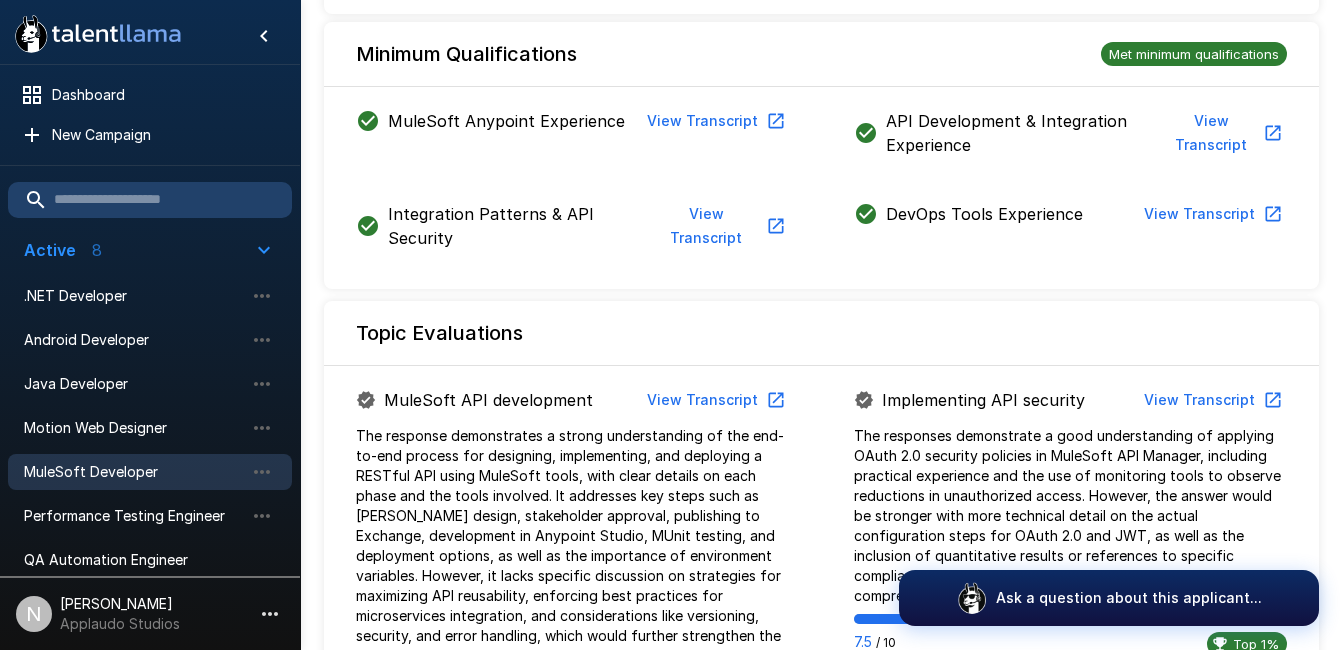 click on "View Transcript" at bounding box center (714, 121) 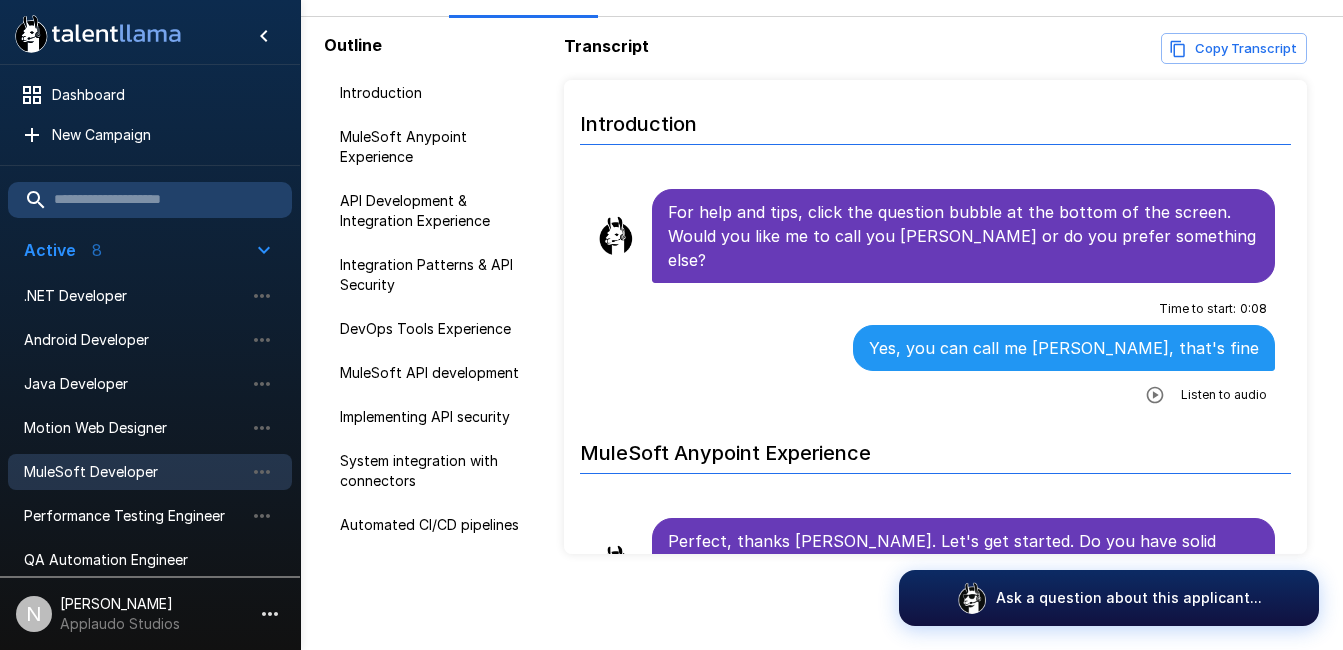 scroll, scrollTop: 122, scrollLeft: 0, axis: vertical 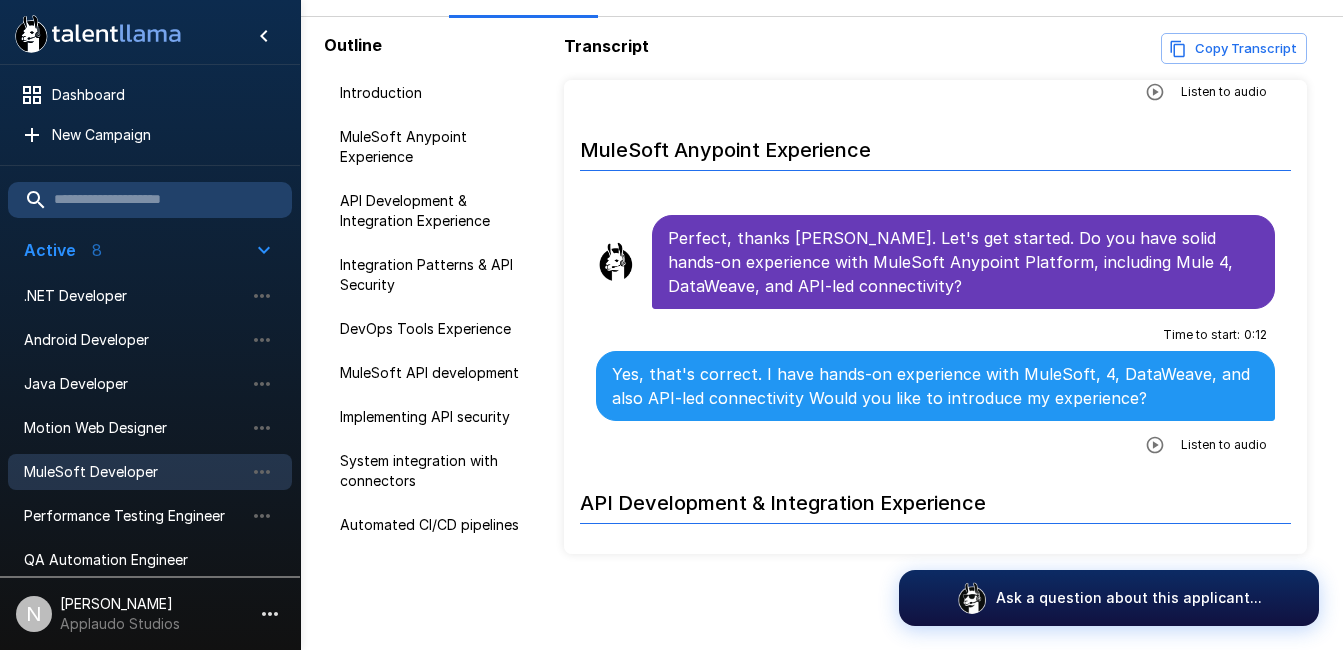 click 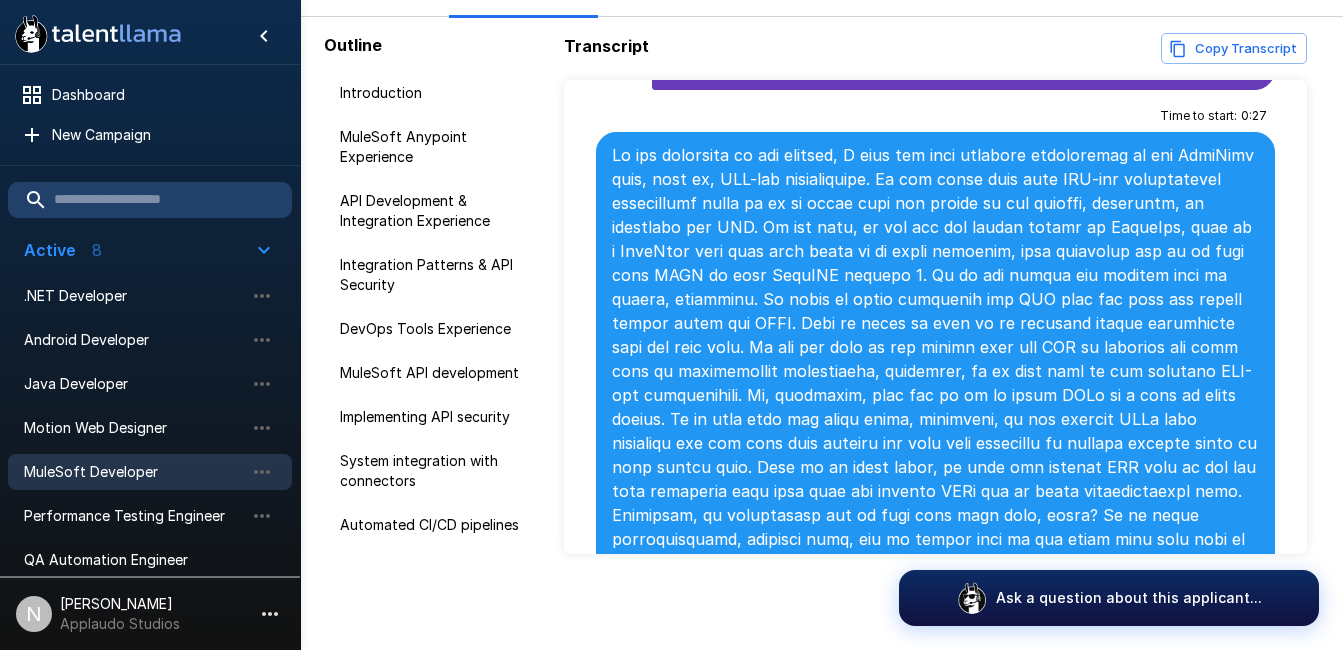 scroll, scrollTop: 2235, scrollLeft: 0, axis: vertical 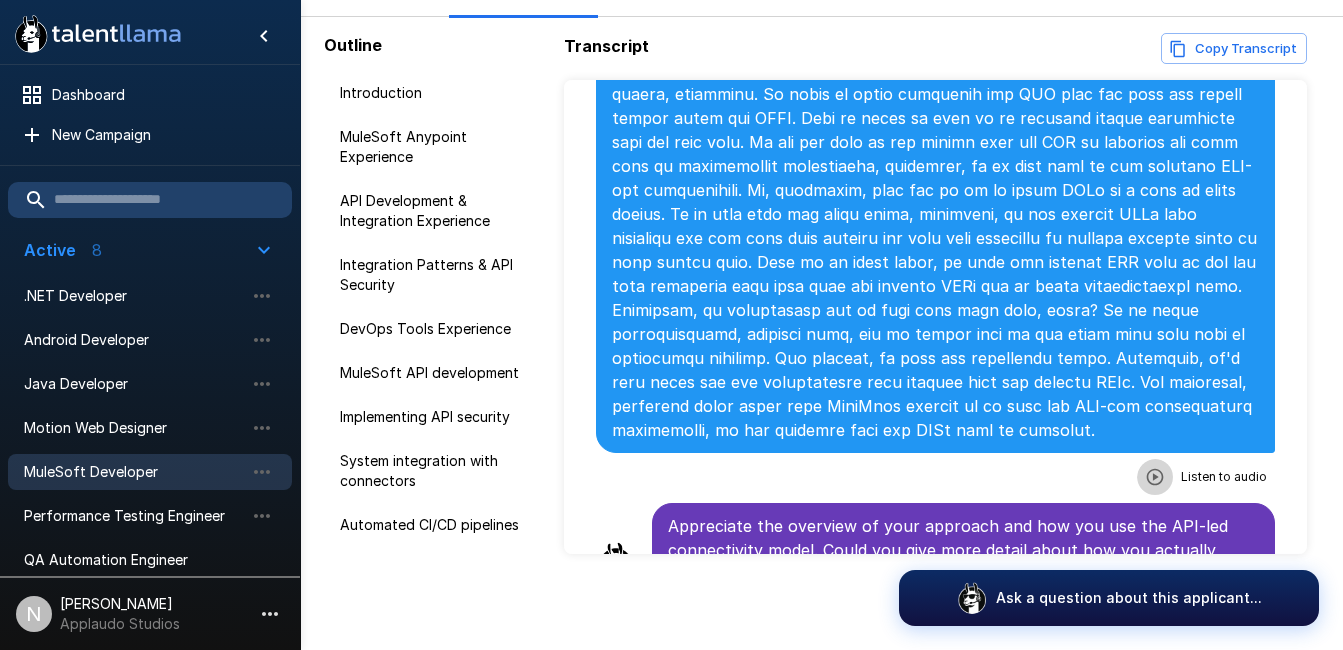 click 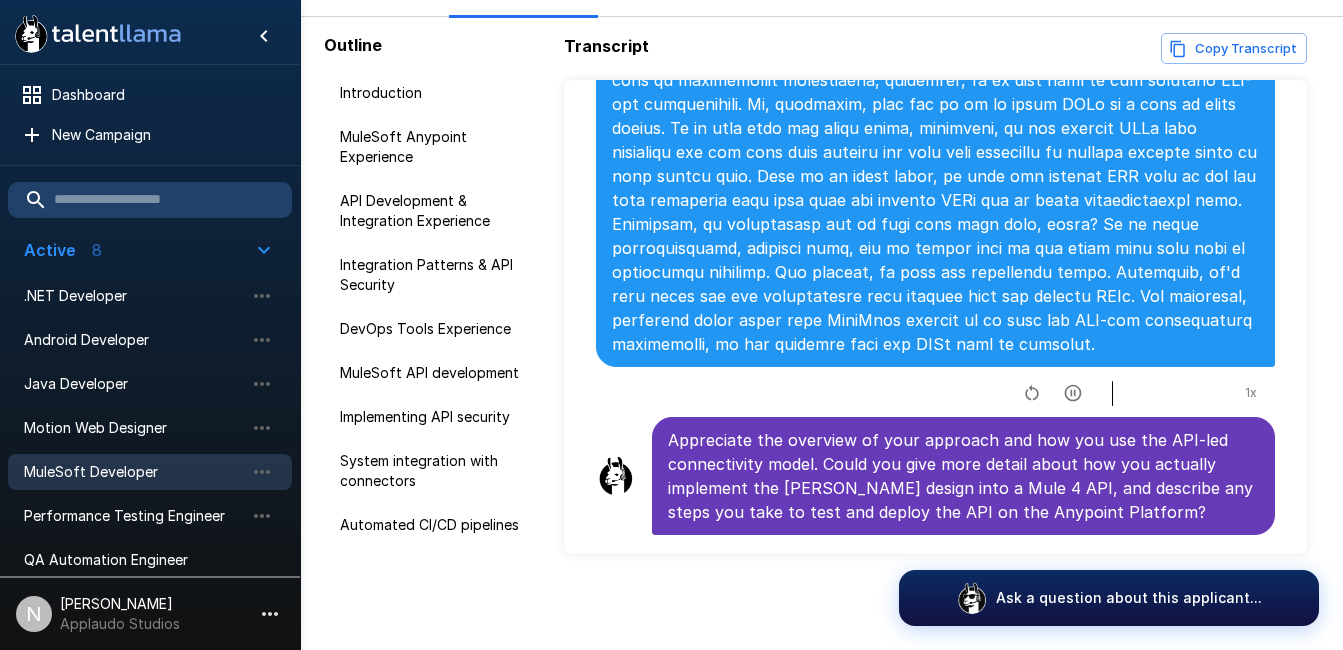 scroll, scrollTop: 2322, scrollLeft: 0, axis: vertical 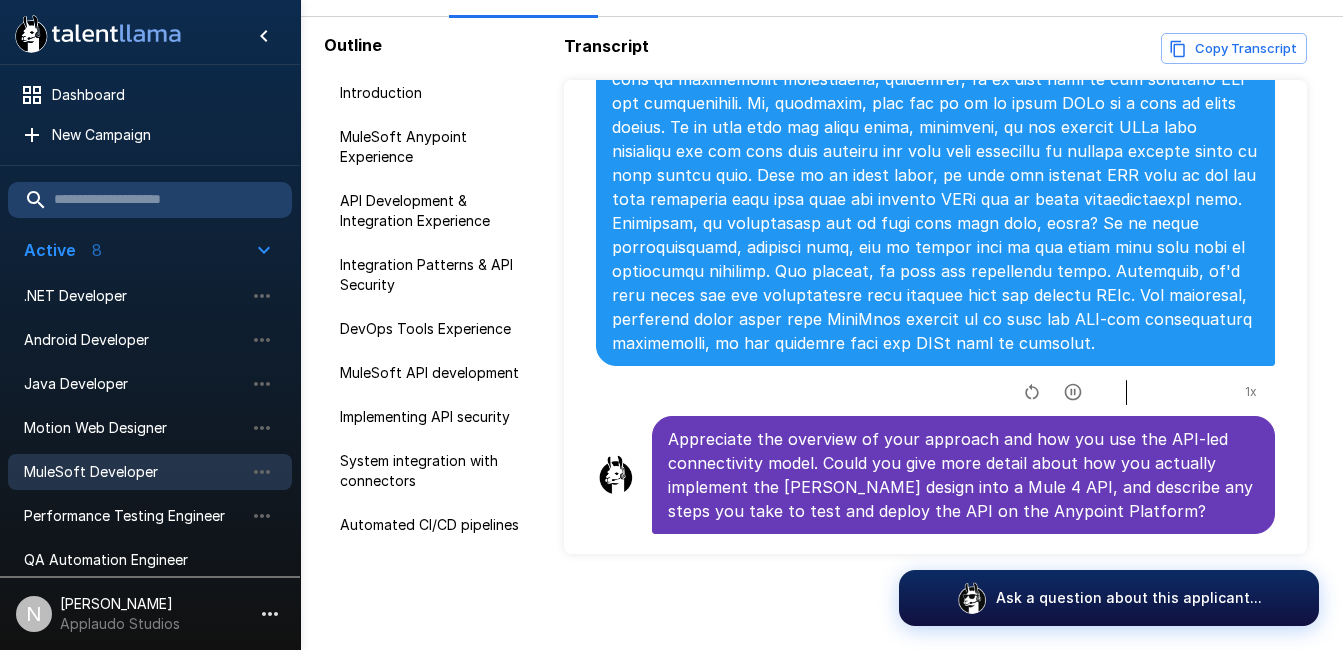 click 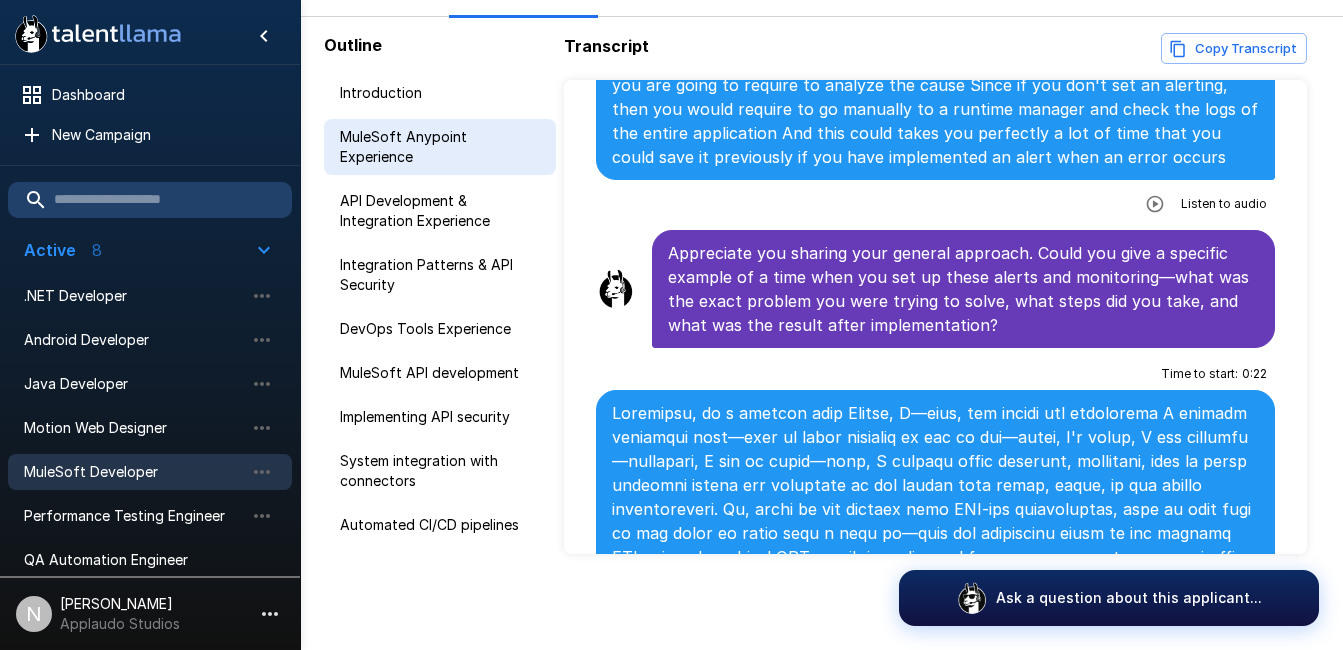 scroll, scrollTop: 11602, scrollLeft: 0, axis: vertical 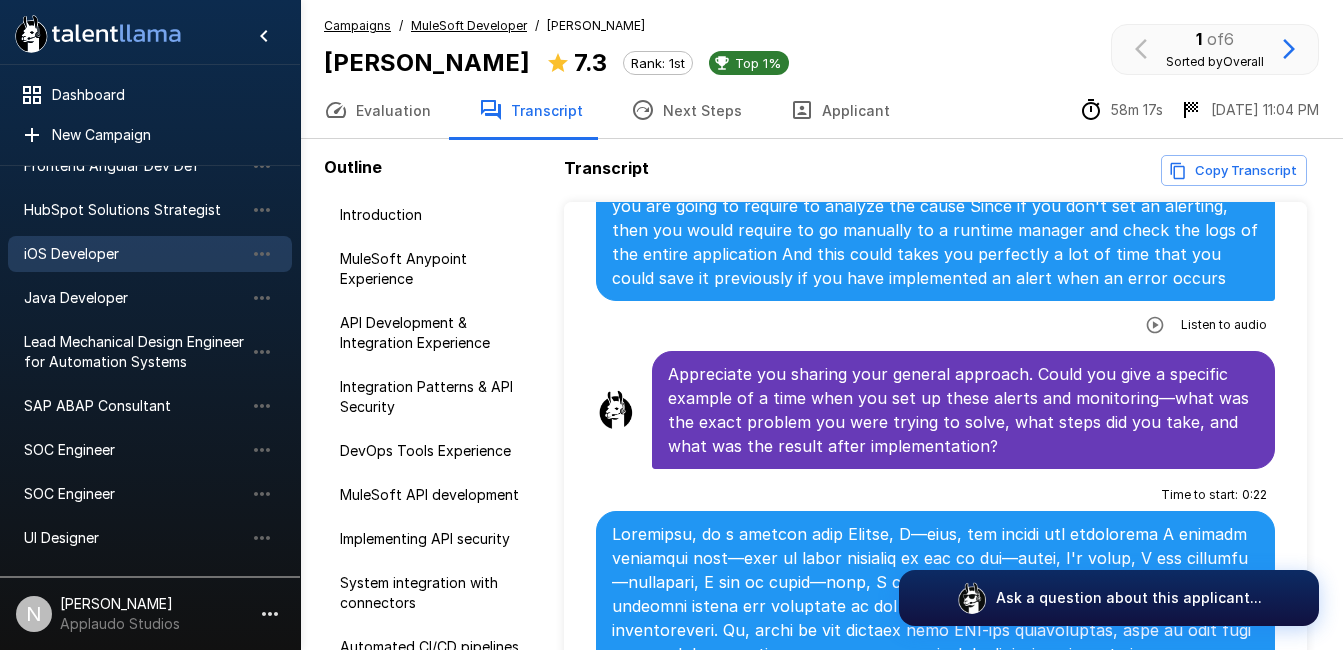 click on "iOS Developer" at bounding box center [134, 254] 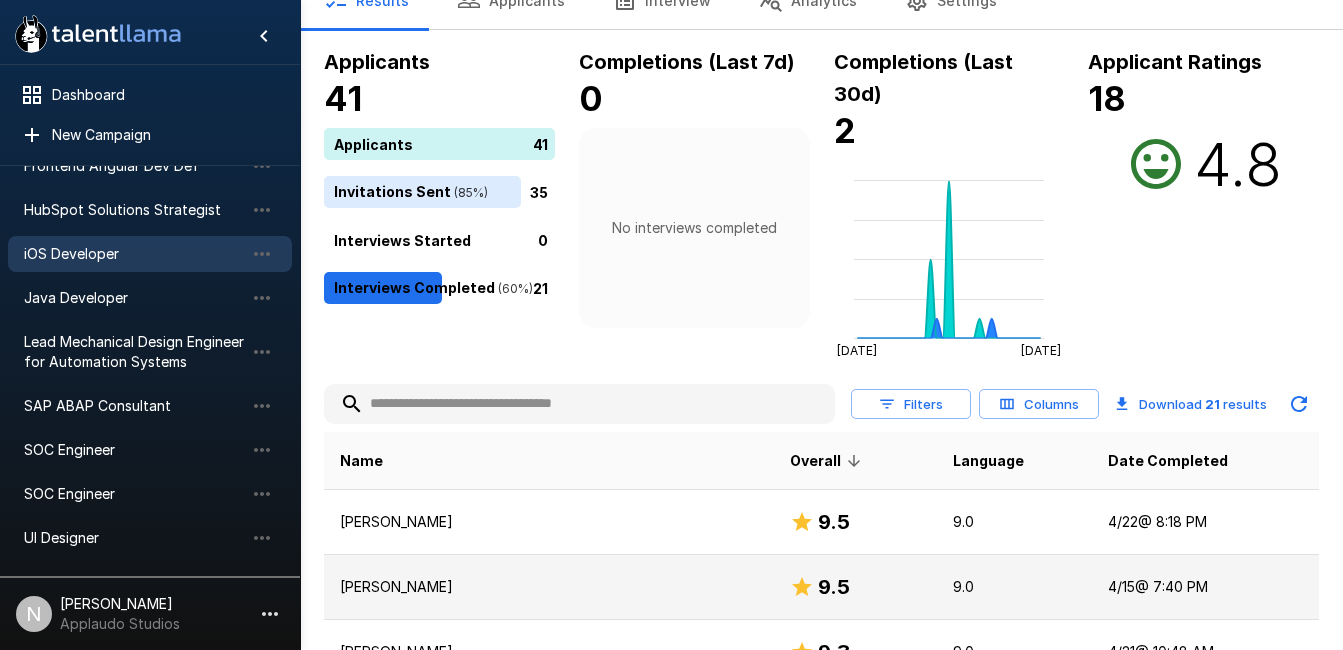 scroll, scrollTop: 392, scrollLeft: 0, axis: vertical 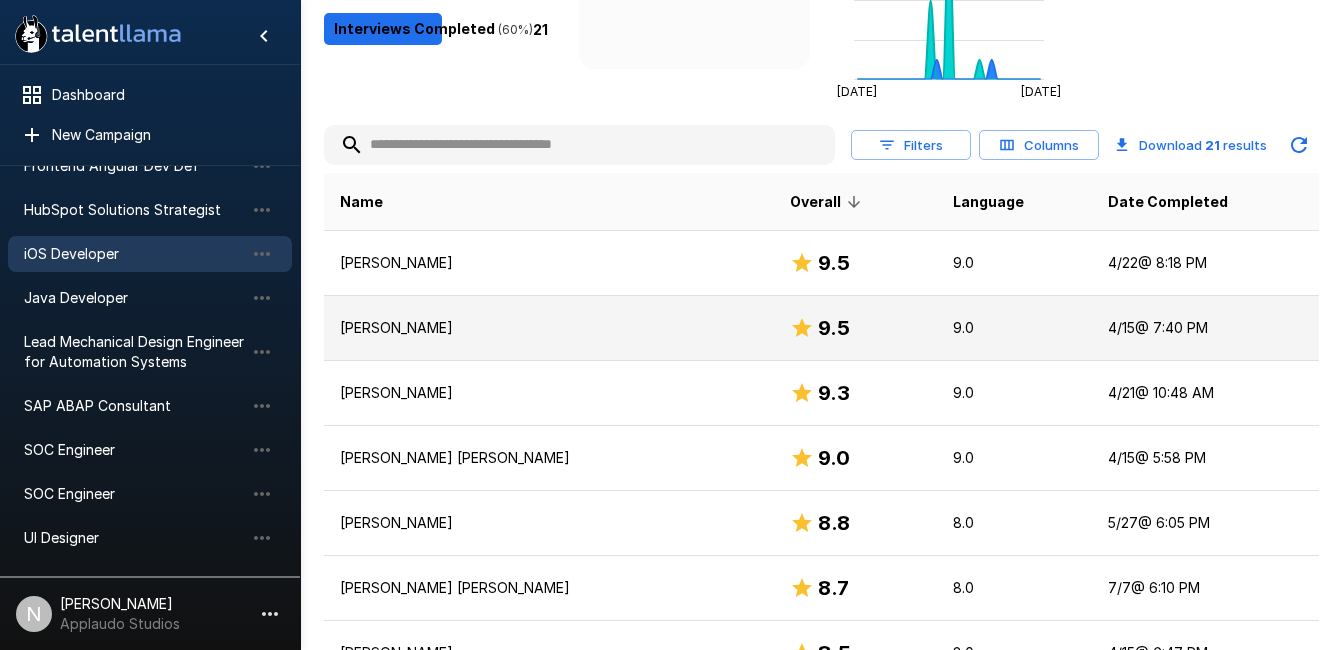 click on "Lautaro Emanuel Galán Cid" at bounding box center [549, 328] 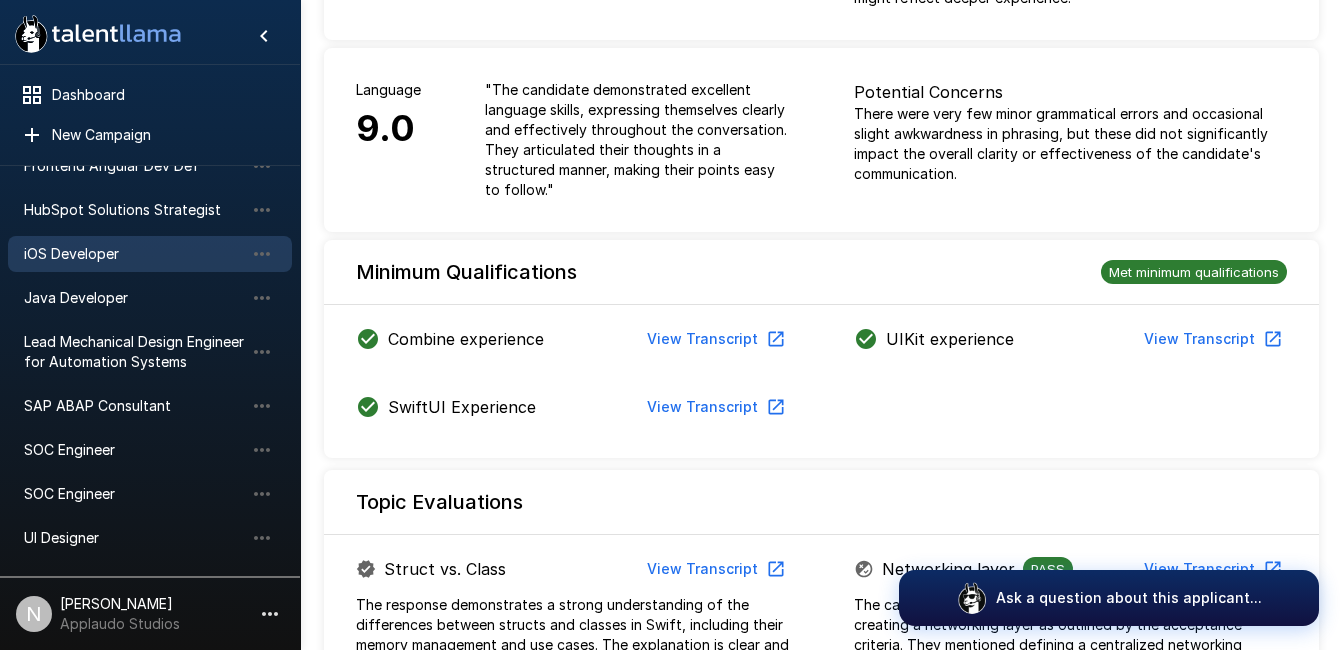 scroll, scrollTop: 631, scrollLeft: 0, axis: vertical 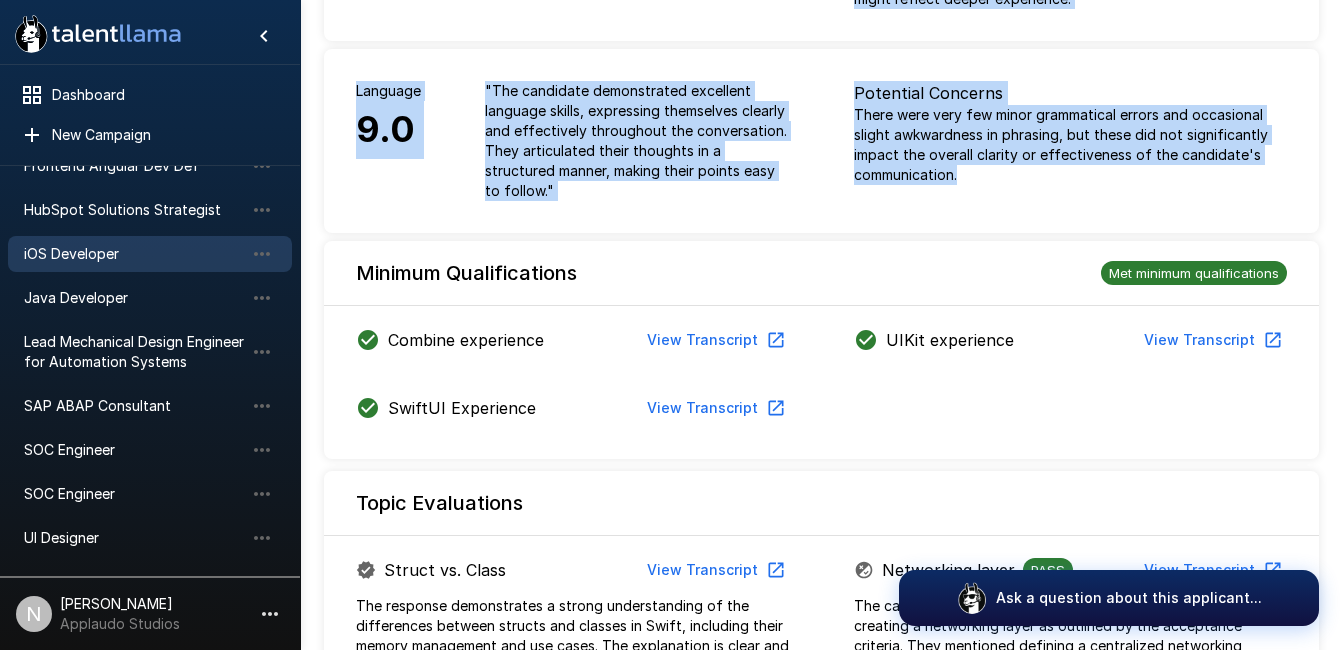 drag, startPoint x: 361, startPoint y: 97, endPoint x: 383, endPoint y: 108, distance: 24.596748 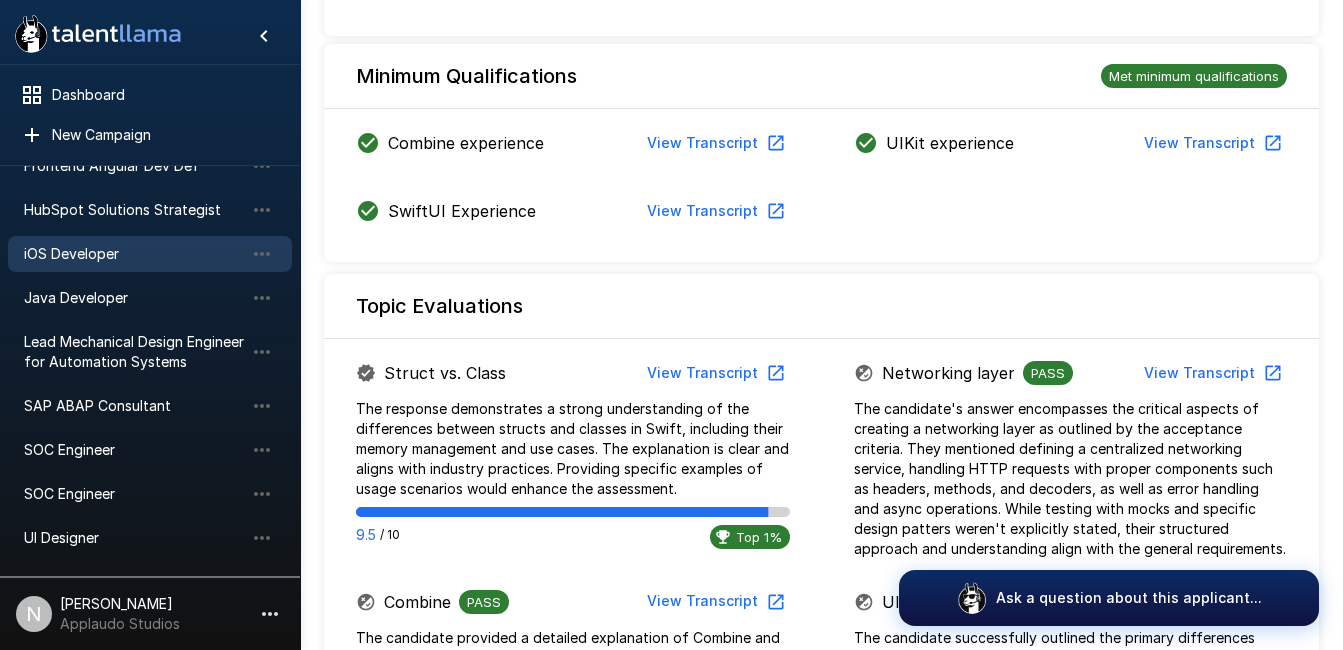 scroll, scrollTop: 1062, scrollLeft: 0, axis: vertical 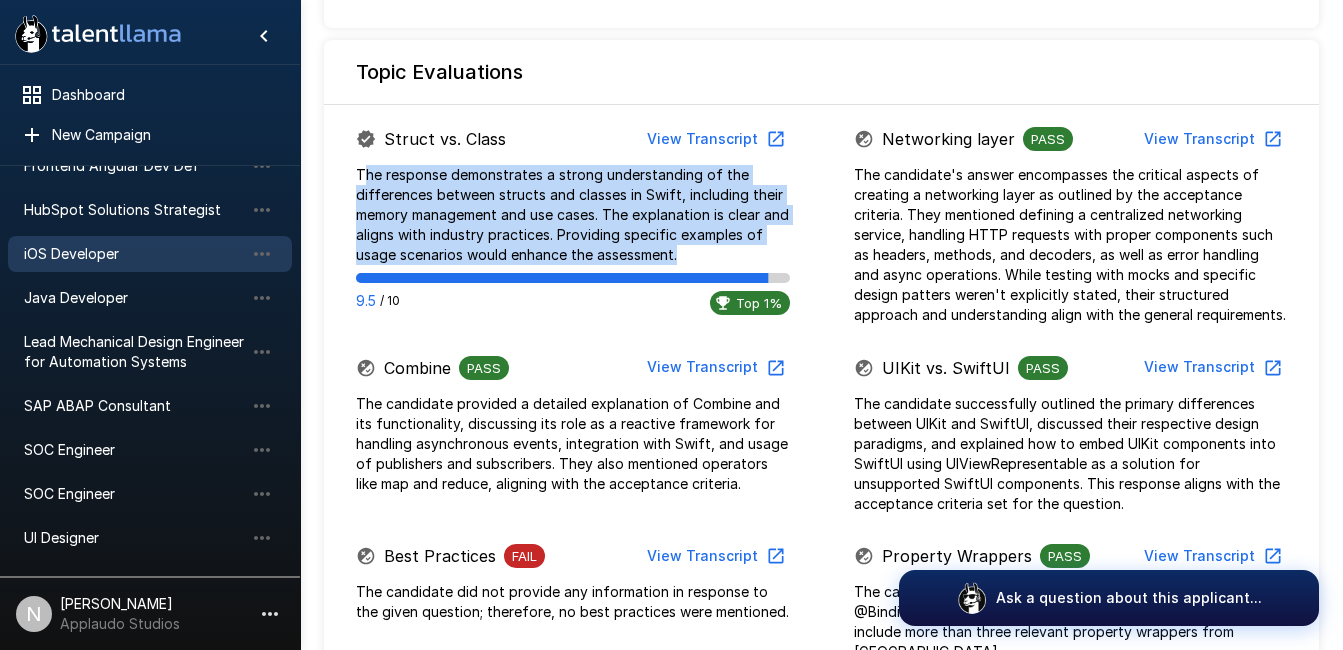 drag, startPoint x: 364, startPoint y: 174, endPoint x: 687, endPoint y: 252, distance: 332.28452 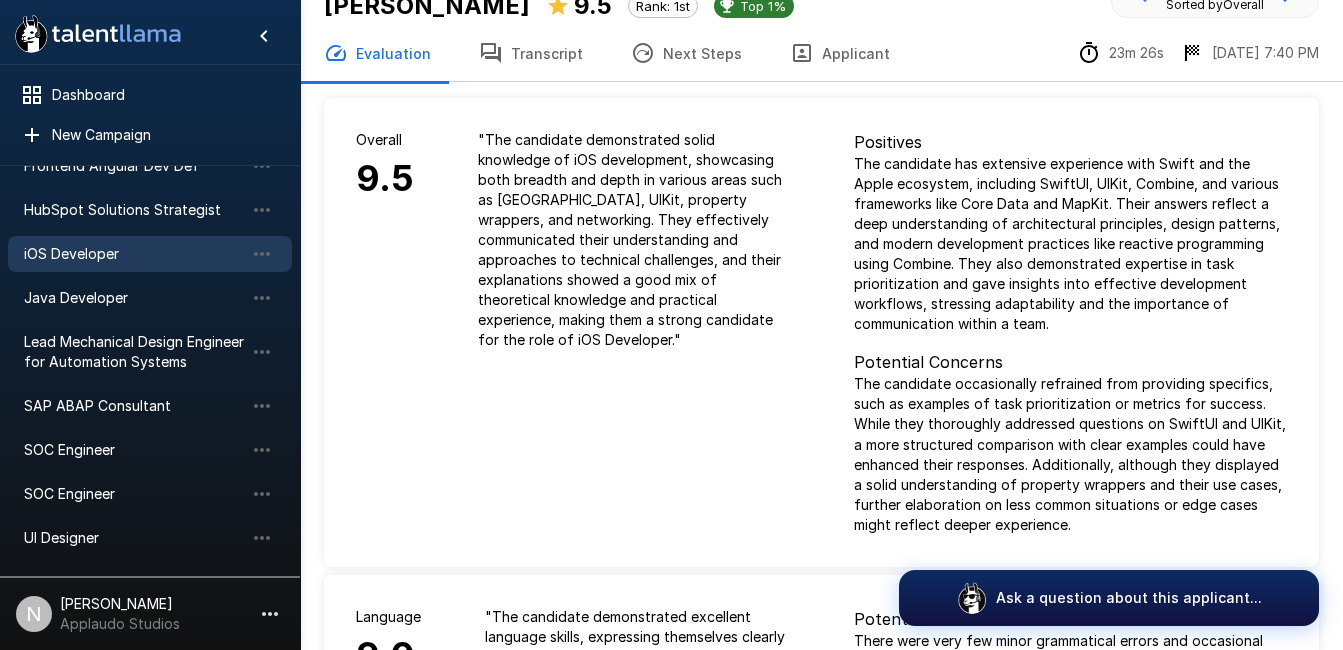 scroll, scrollTop: 0, scrollLeft: 0, axis: both 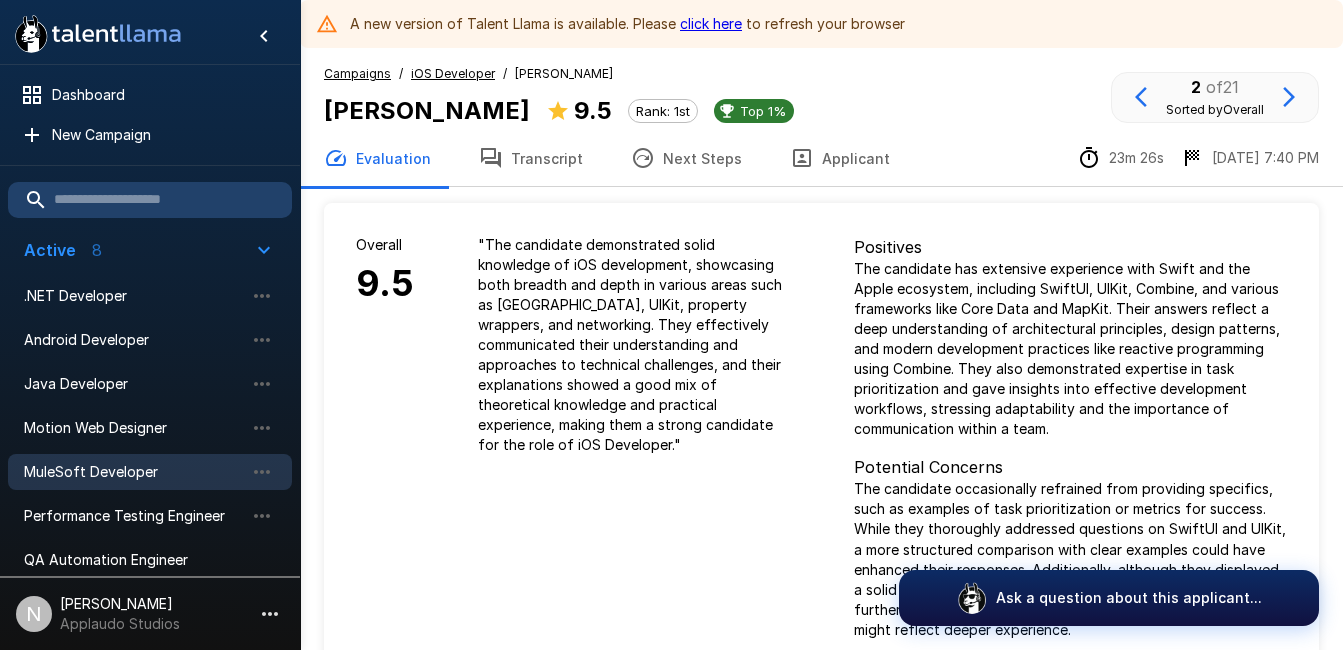 click on "MuleSoft Developer" at bounding box center (134, 472) 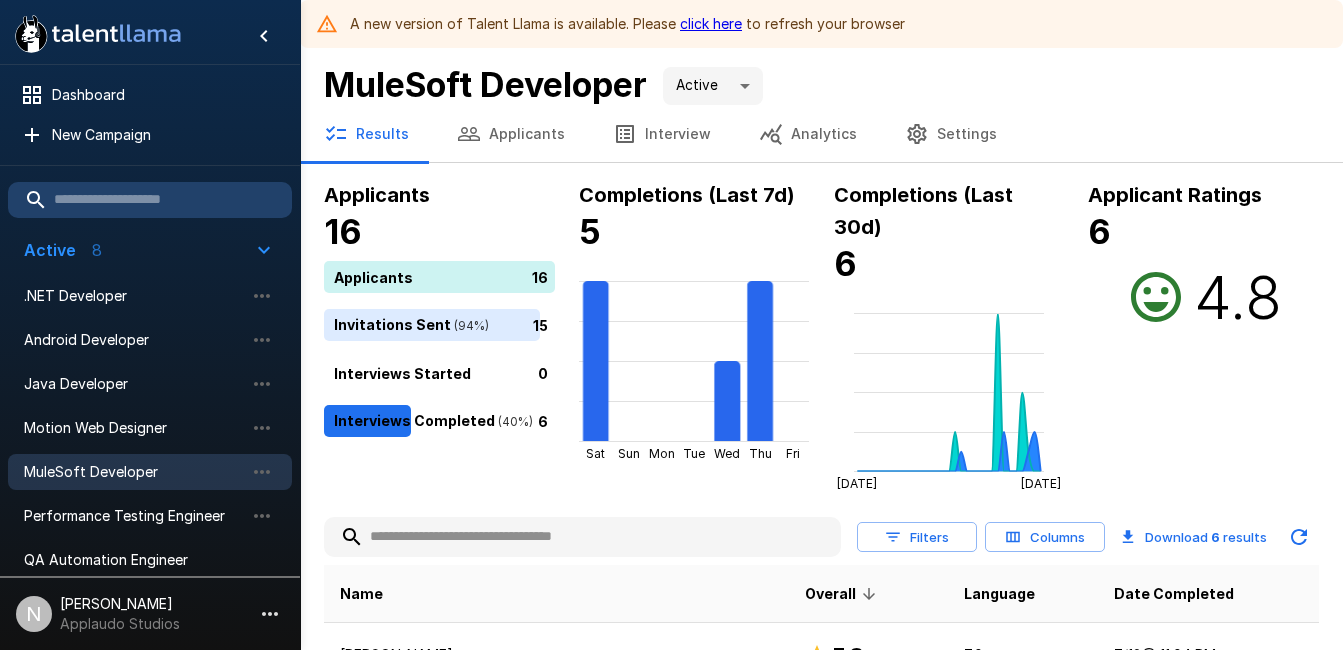 click on "Applicants" at bounding box center [511, 134] 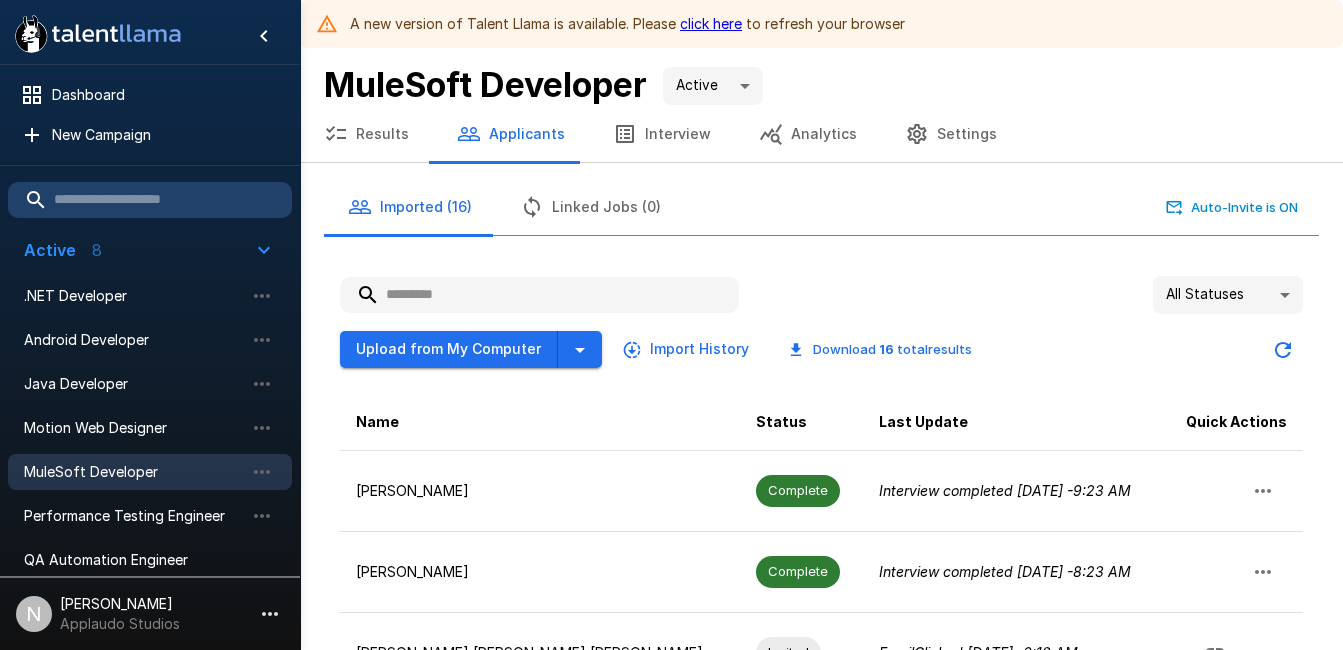 click on "Settings" at bounding box center (951, 134) 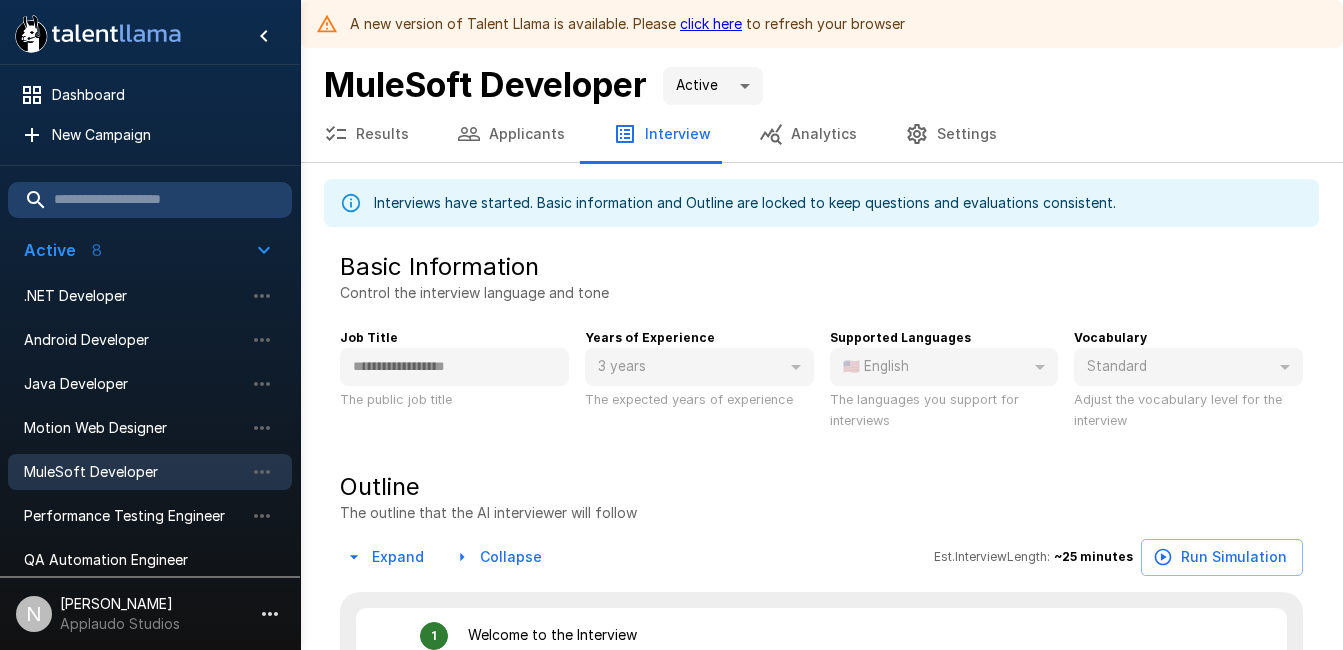 type on "*" 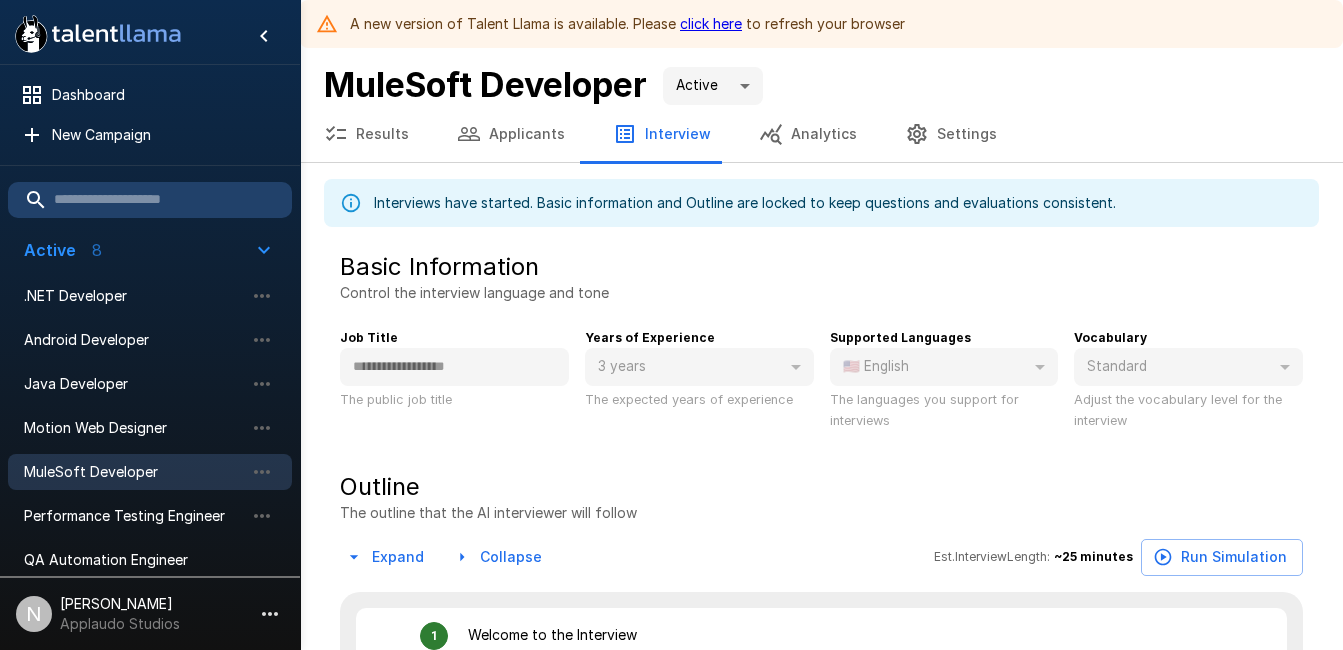 type on "*" 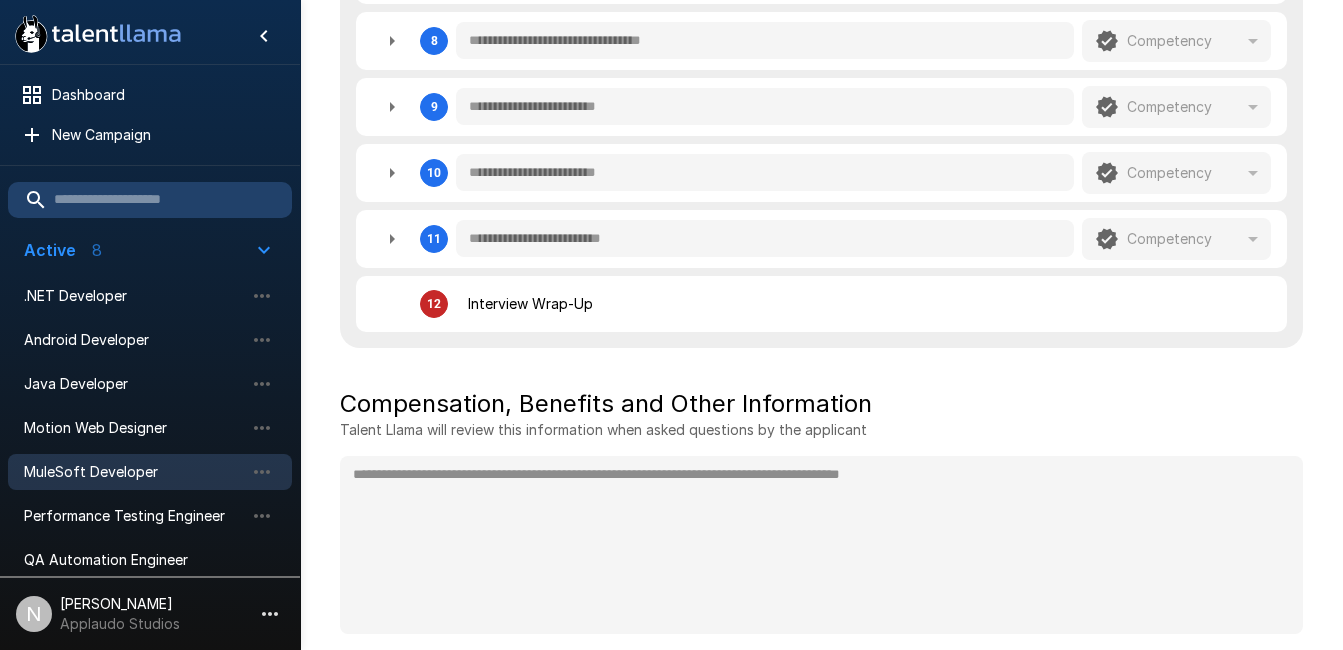 scroll, scrollTop: 1010, scrollLeft: 0, axis: vertical 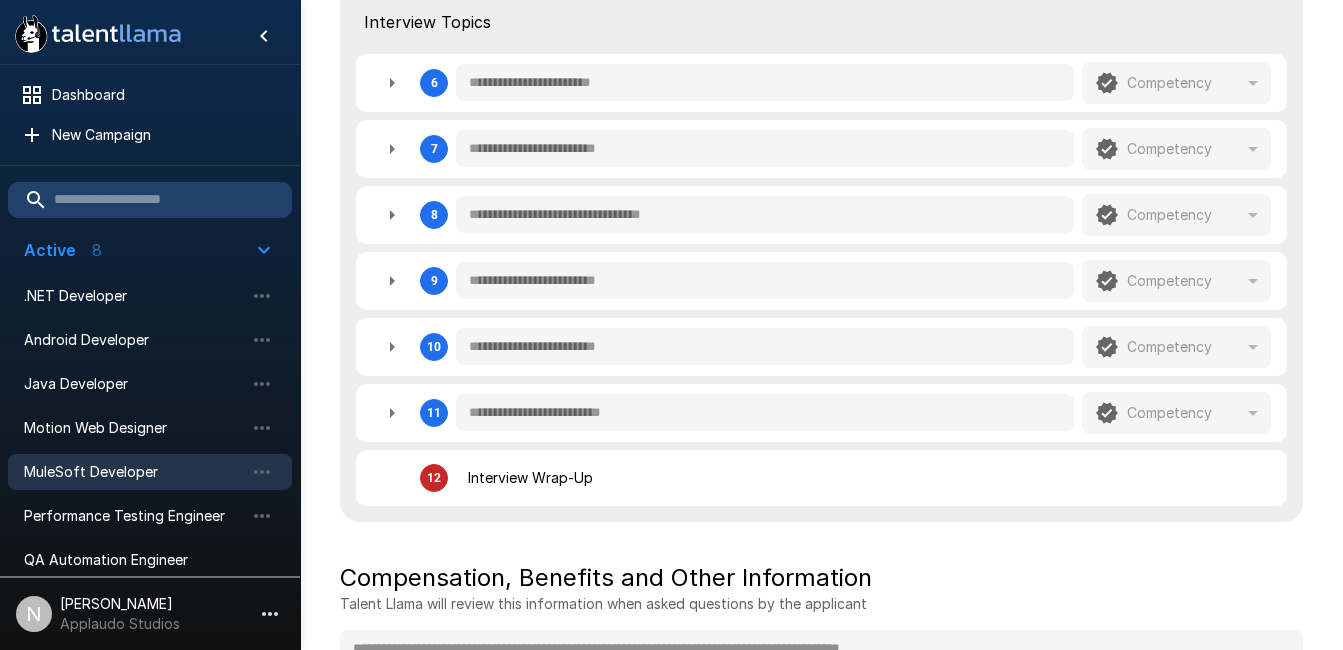 type on "*" 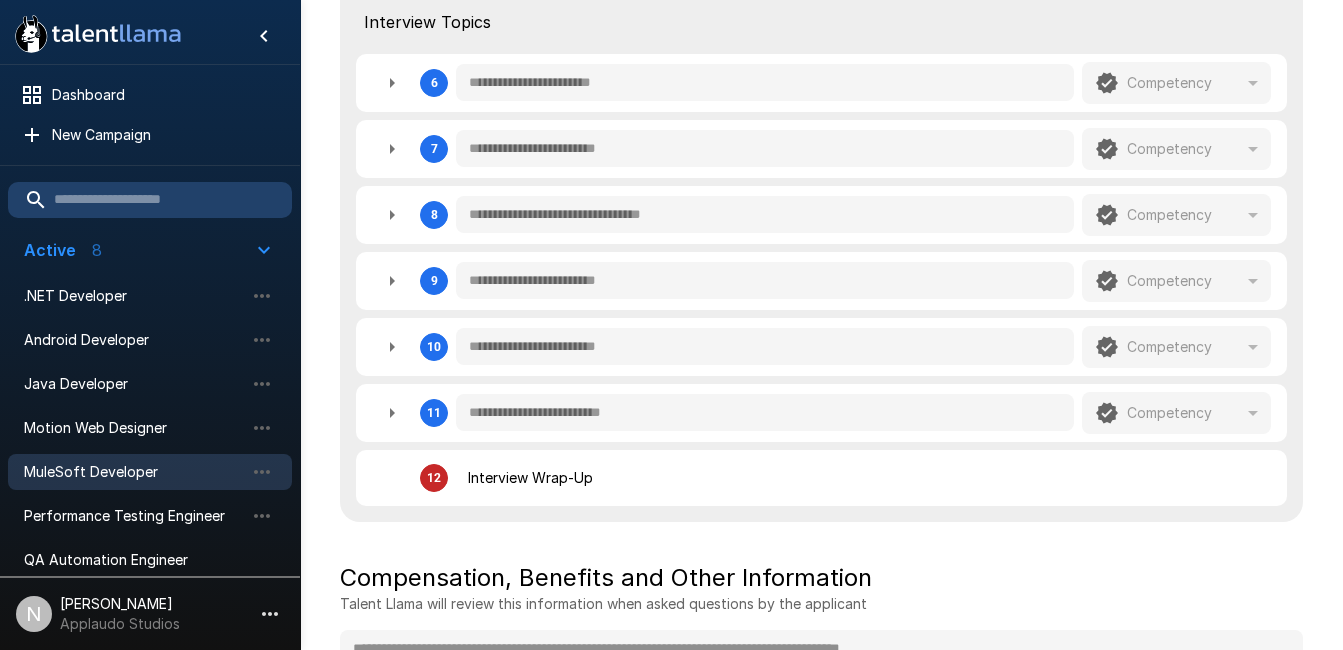 type on "*" 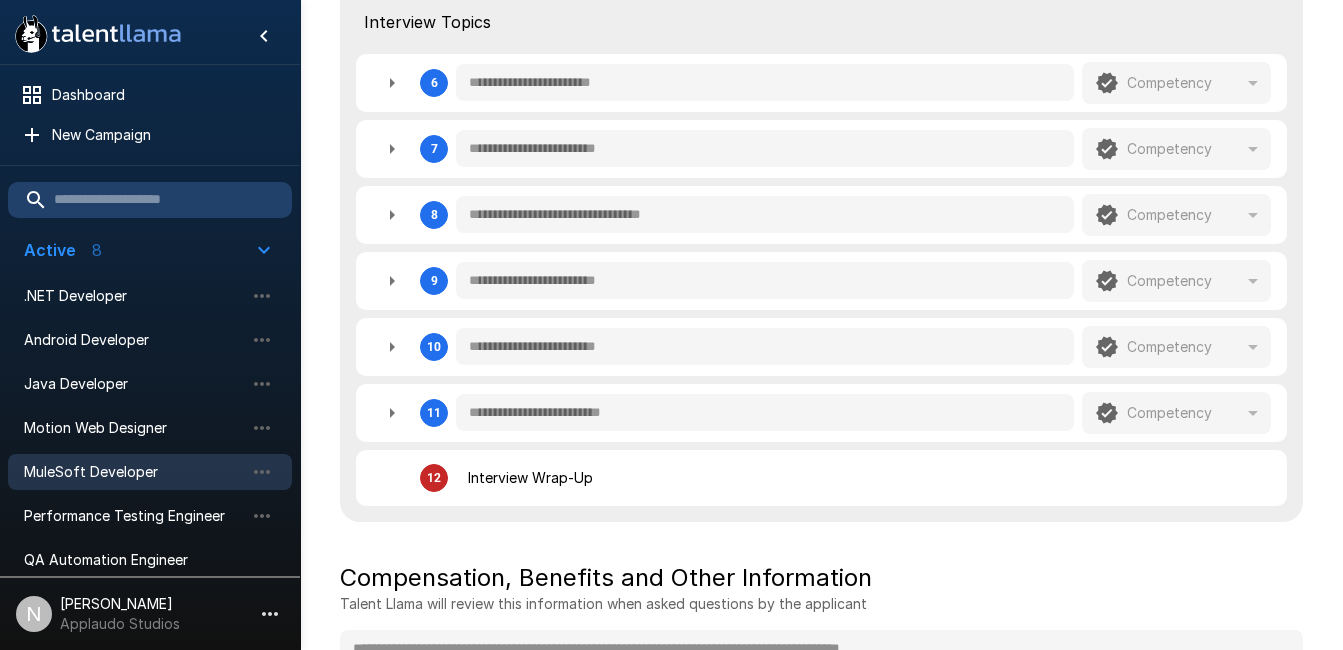 type on "*" 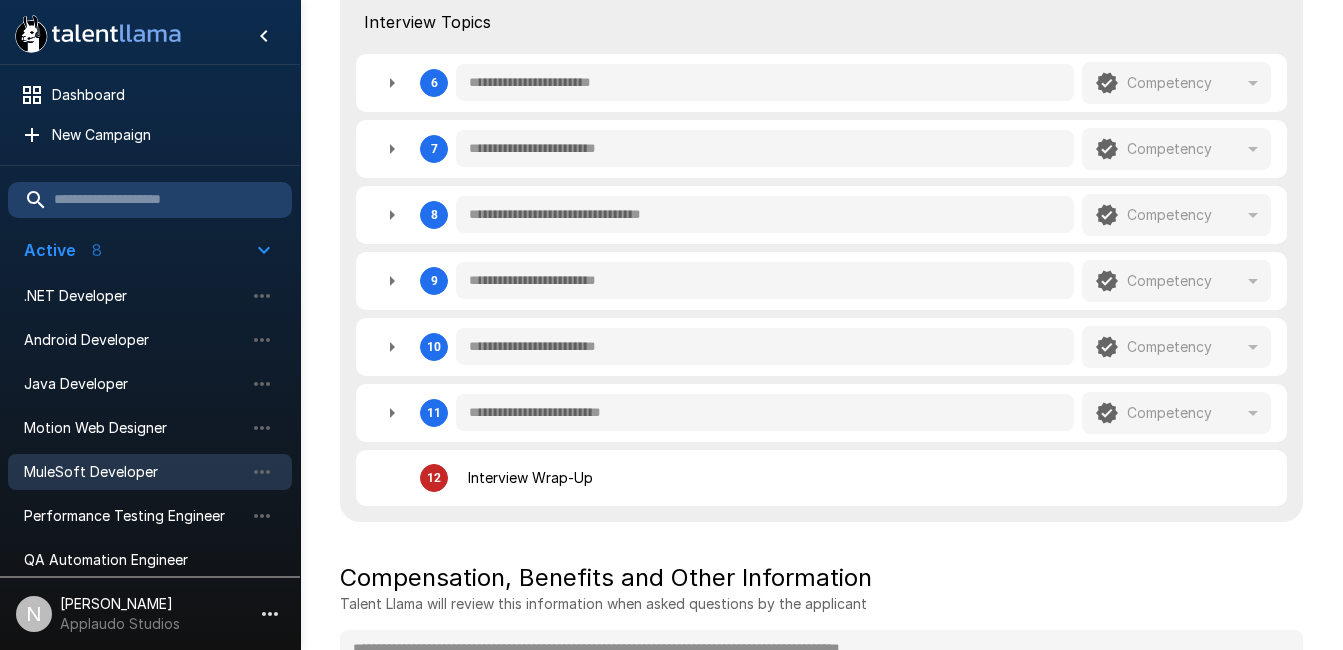 type on "*" 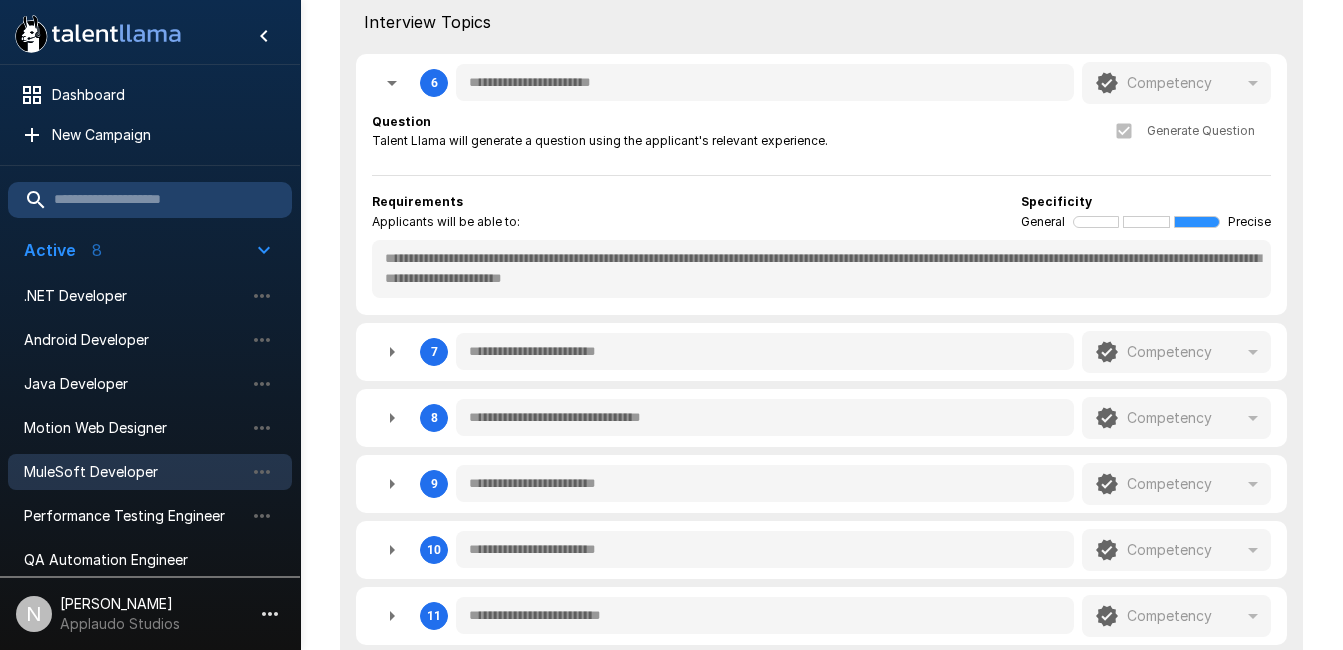 type on "*" 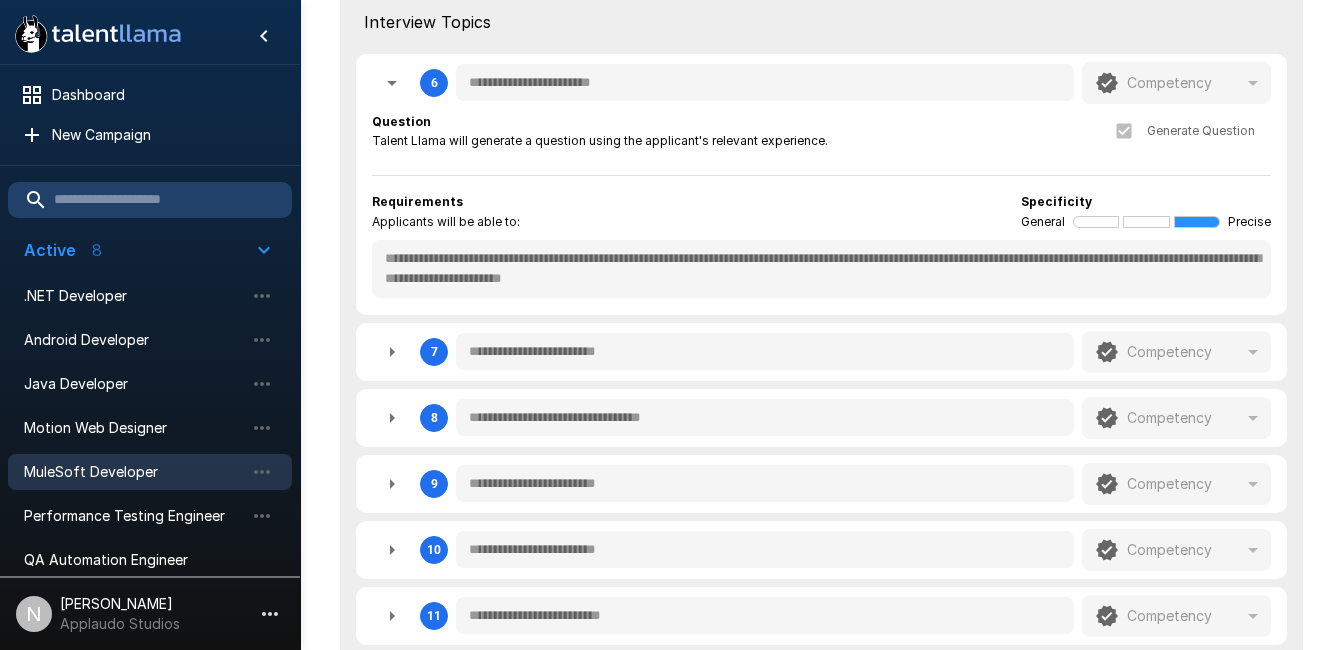 type on "*" 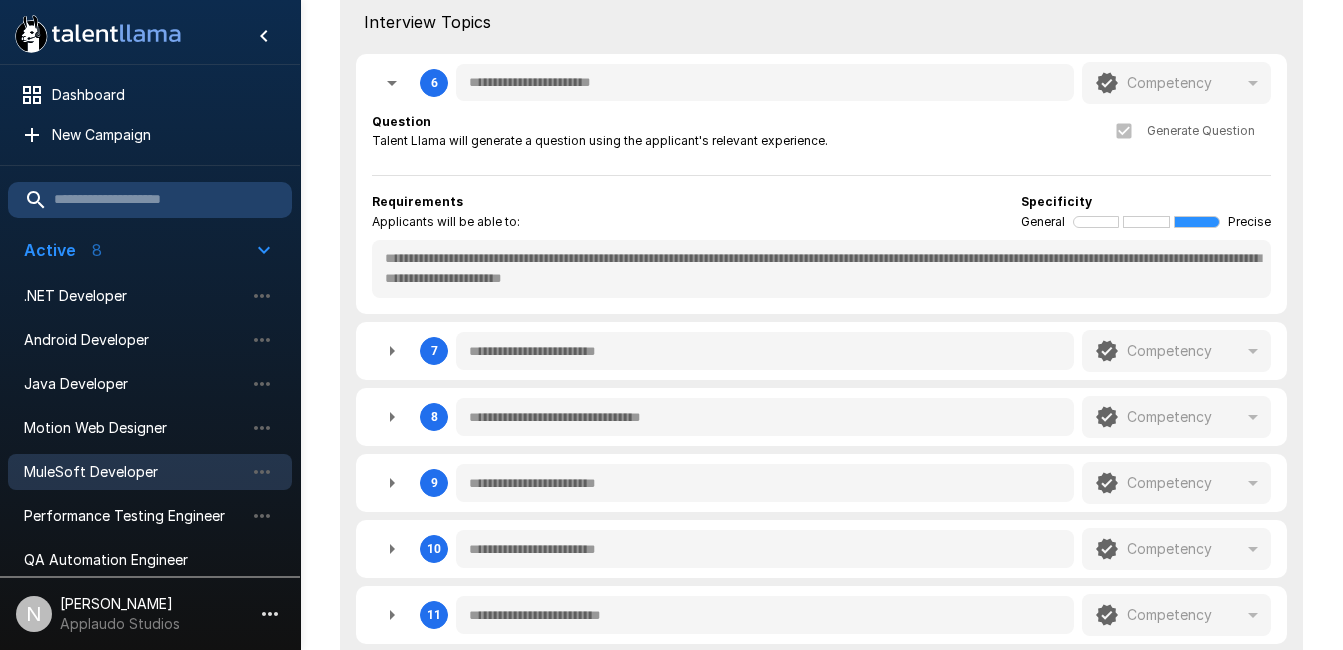 type on "*" 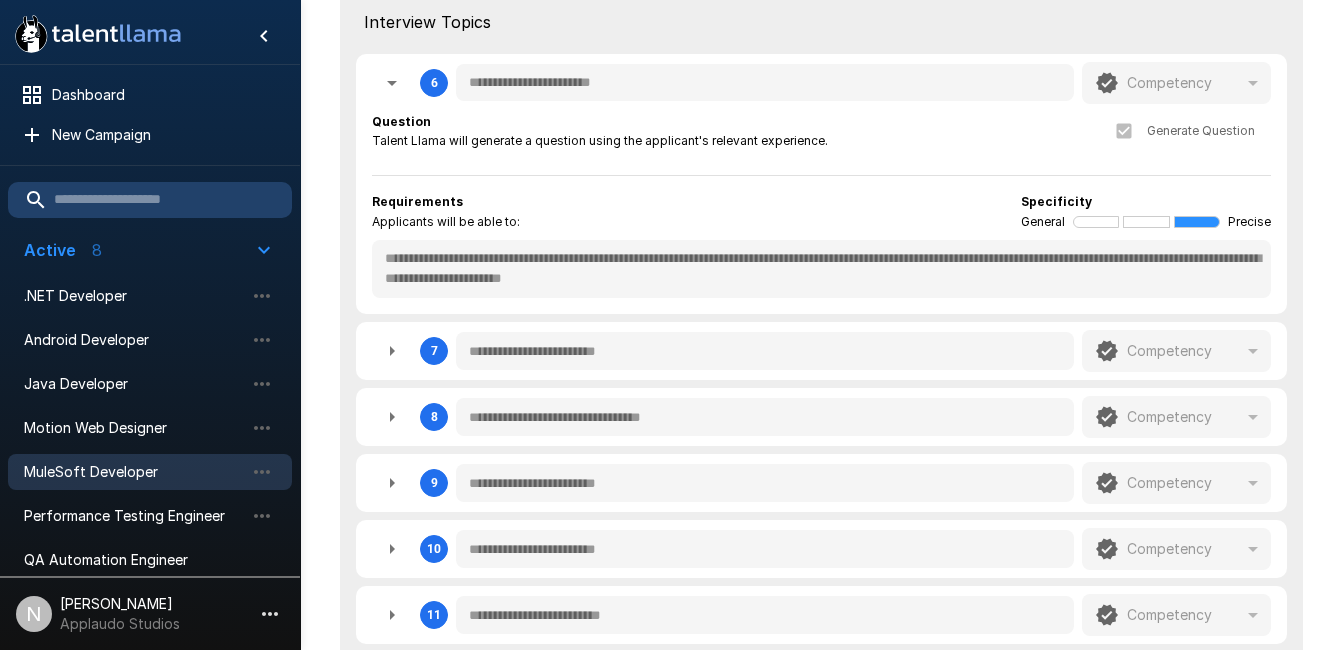 type on "*" 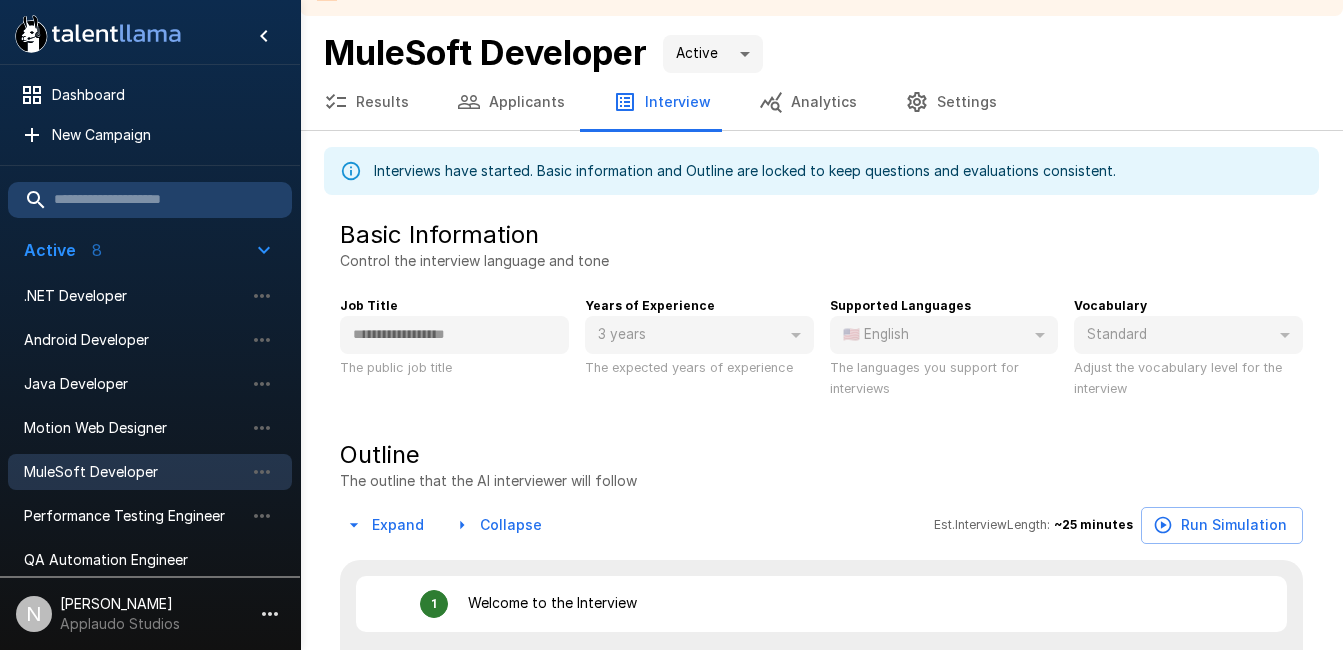 scroll, scrollTop: 0, scrollLeft: 0, axis: both 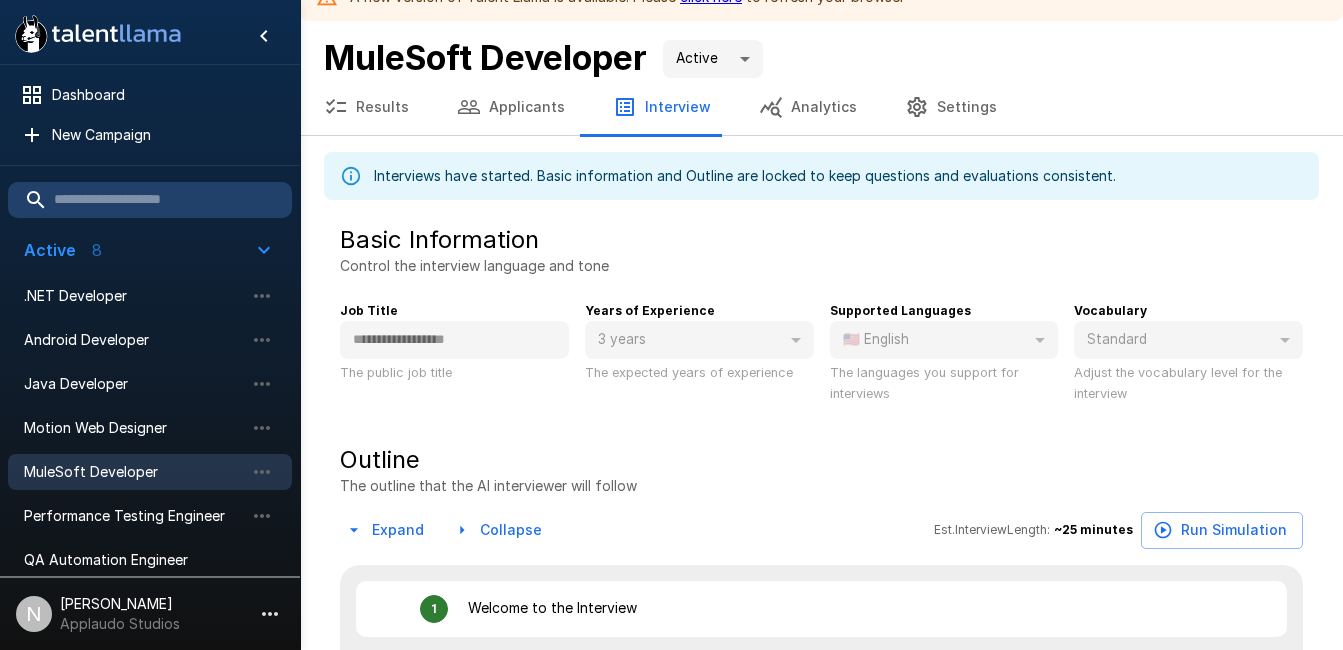 type on "*" 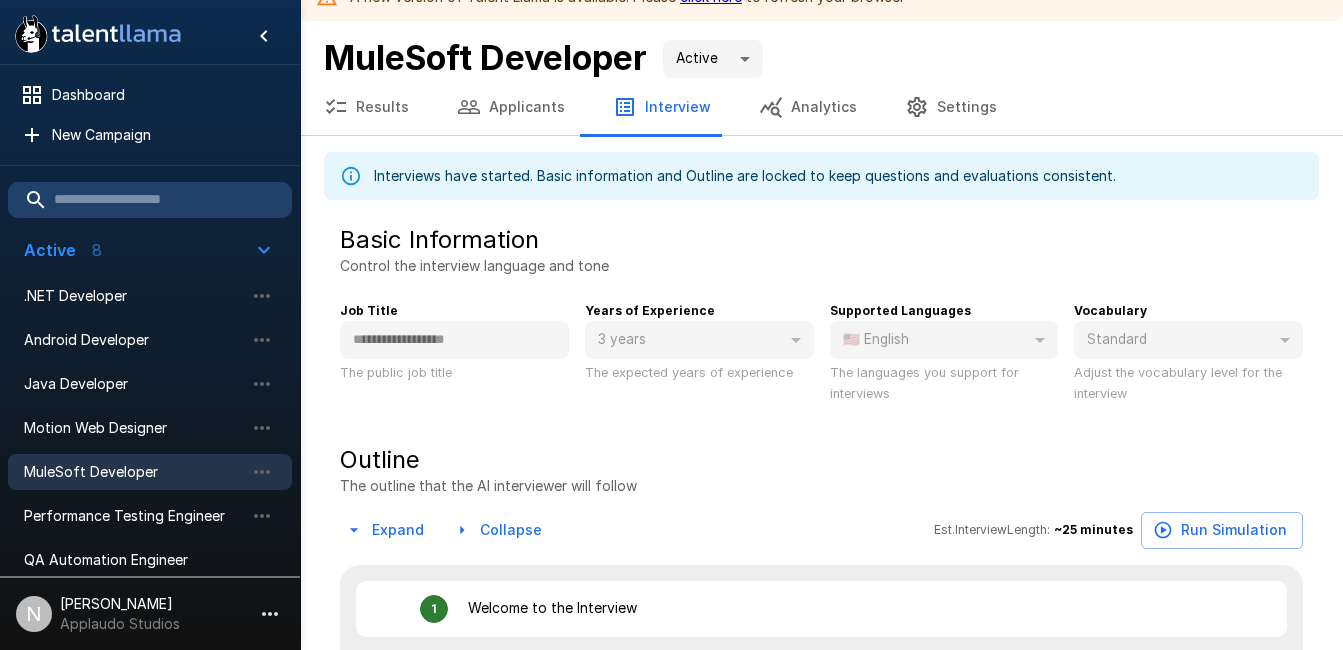 type on "*" 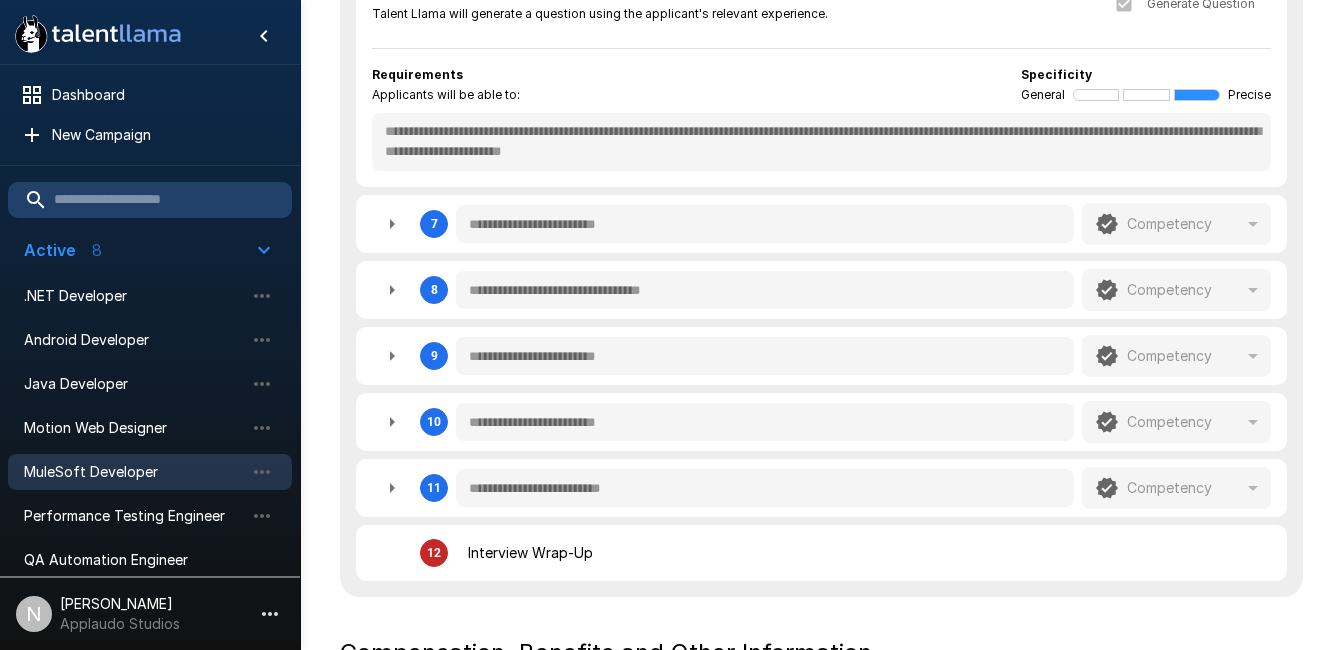 scroll, scrollTop: 1388, scrollLeft: 0, axis: vertical 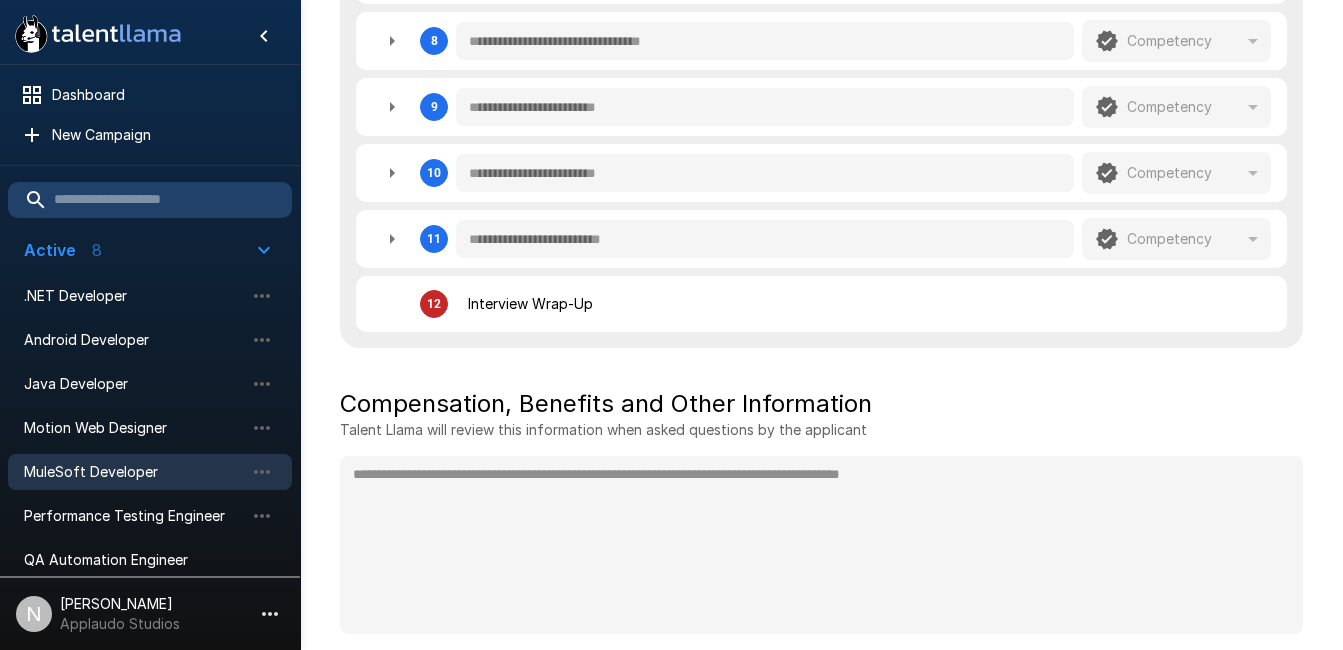 click on "MuleSoft Developer" at bounding box center (134, 472) 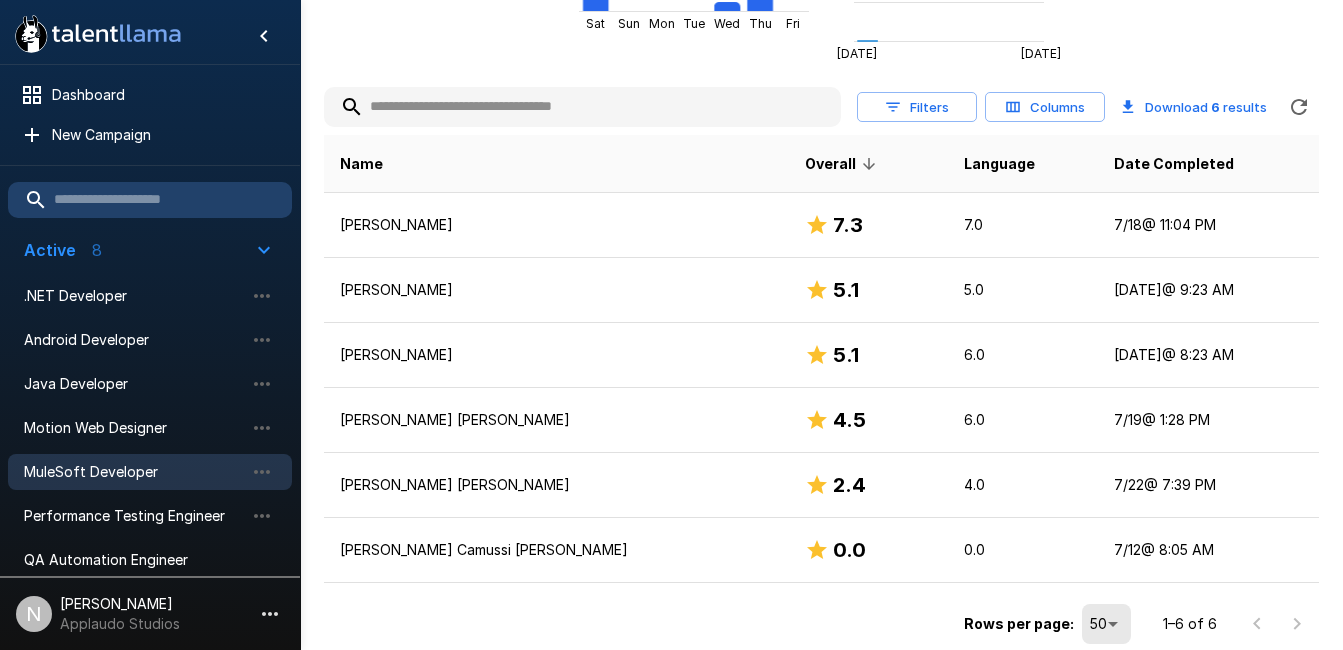 scroll, scrollTop: 398, scrollLeft: 0, axis: vertical 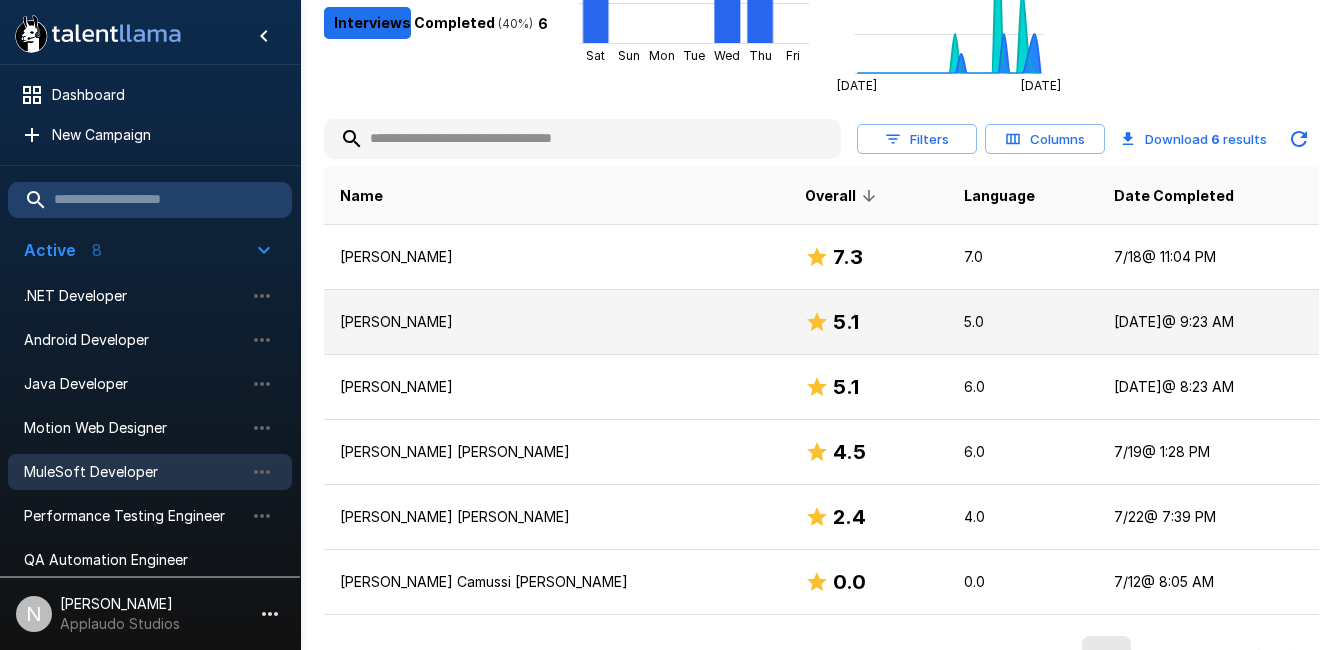 click on "Nazareno Lingeri" at bounding box center (556, 322) 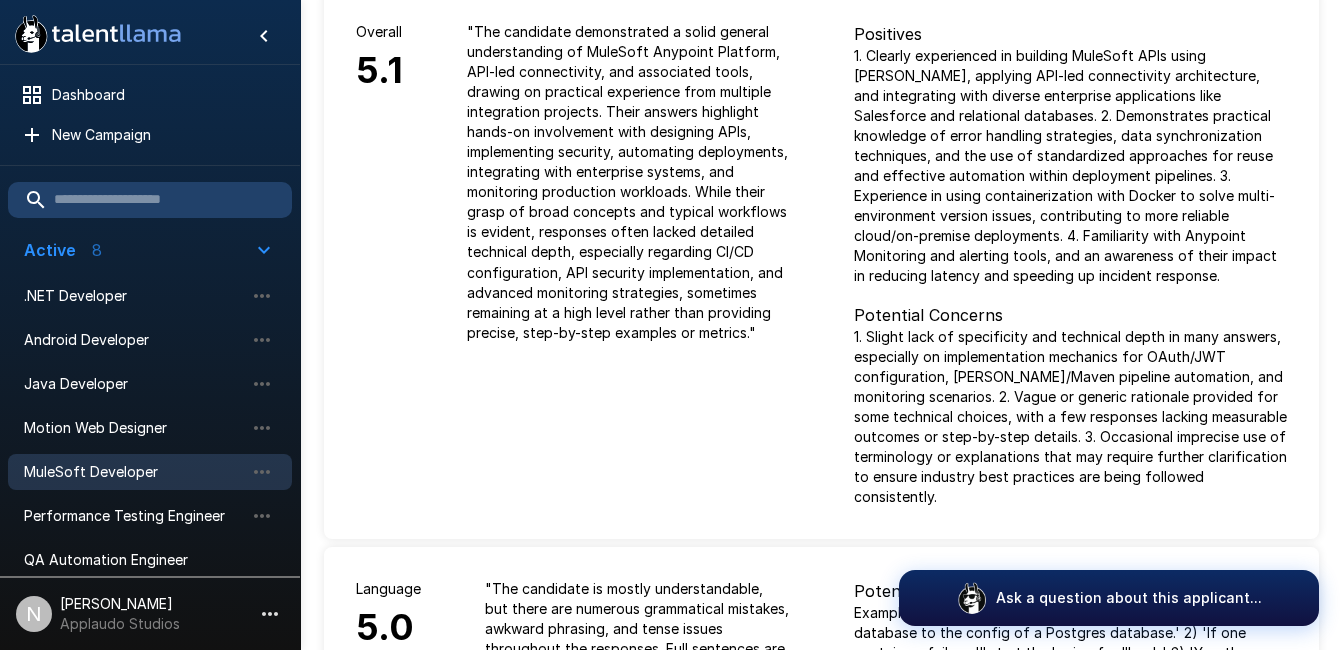 scroll, scrollTop: 0, scrollLeft: 0, axis: both 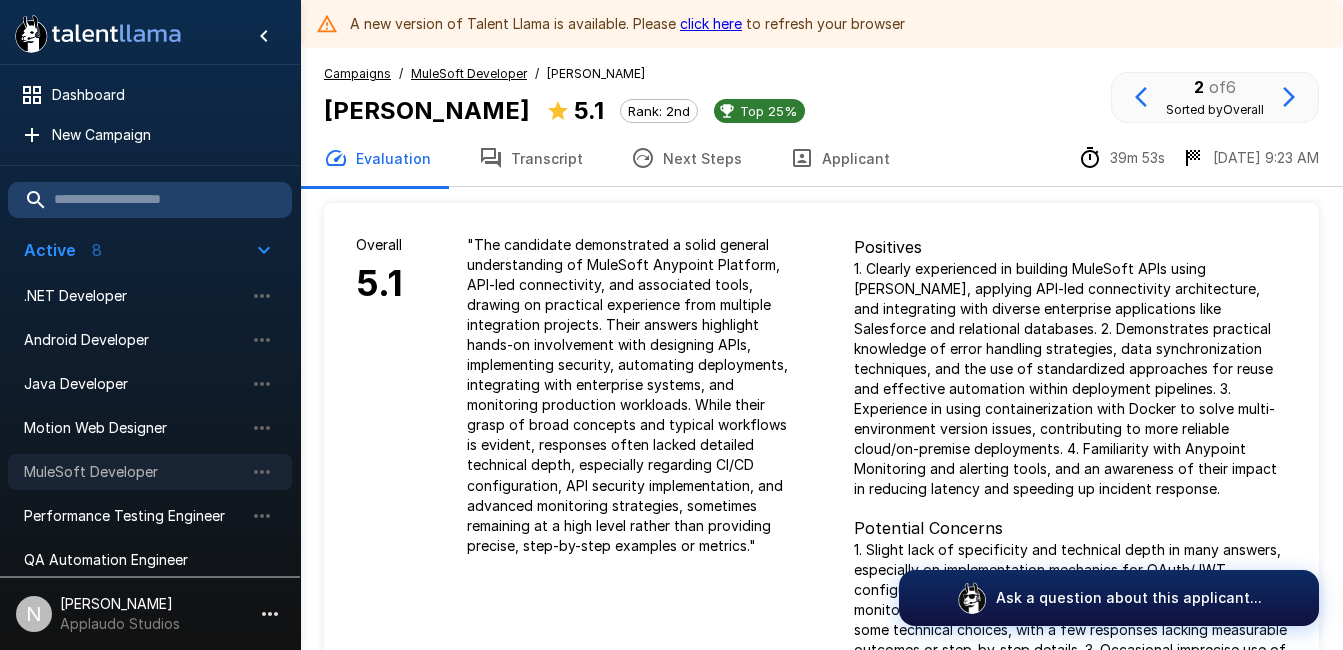 click on "MuleSoft Developer" at bounding box center (134, 472) 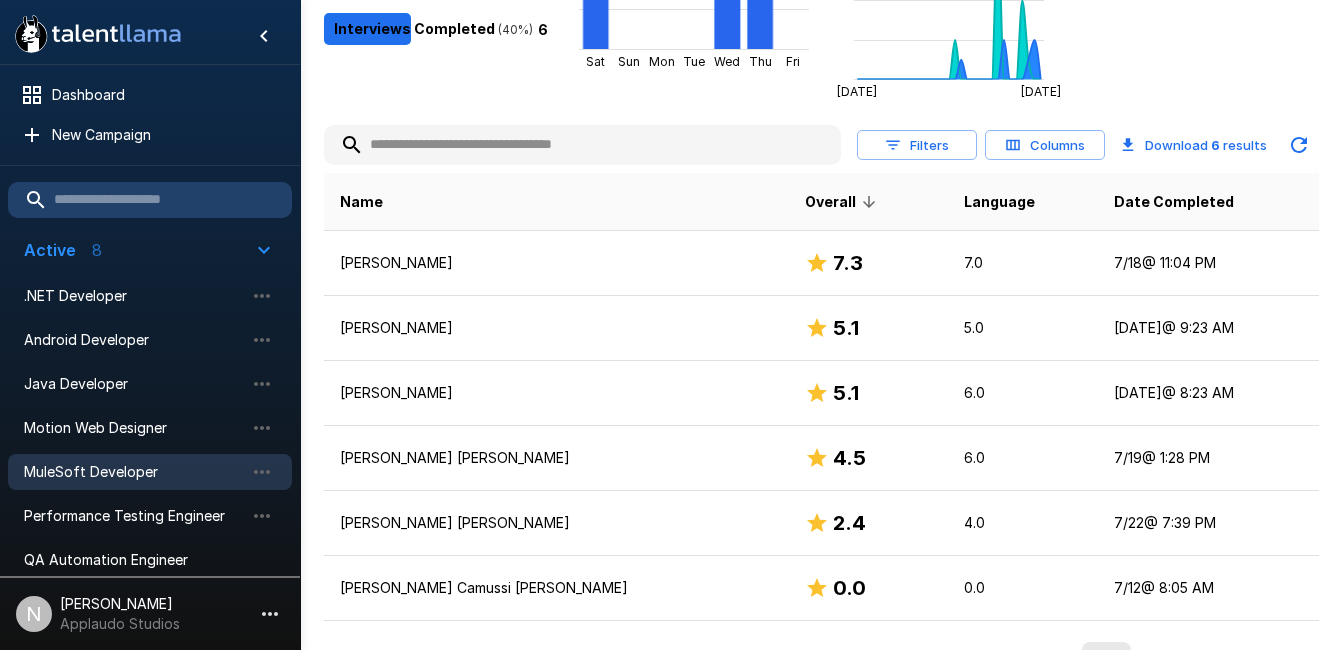 scroll, scrollTop: 398, scrollLeft: 0, axis: vertical 